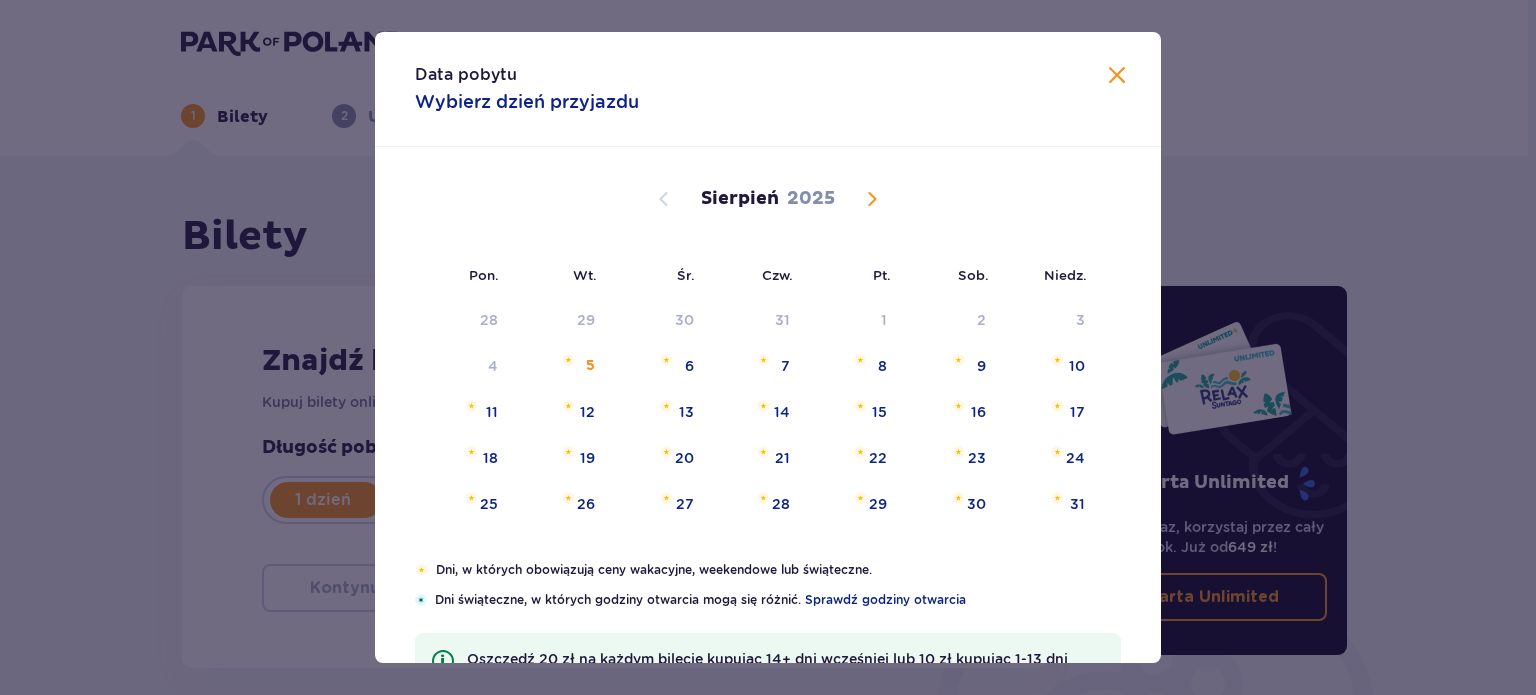 scroll, scrollTop: 200, scrollLeft: 0, axis: vertical 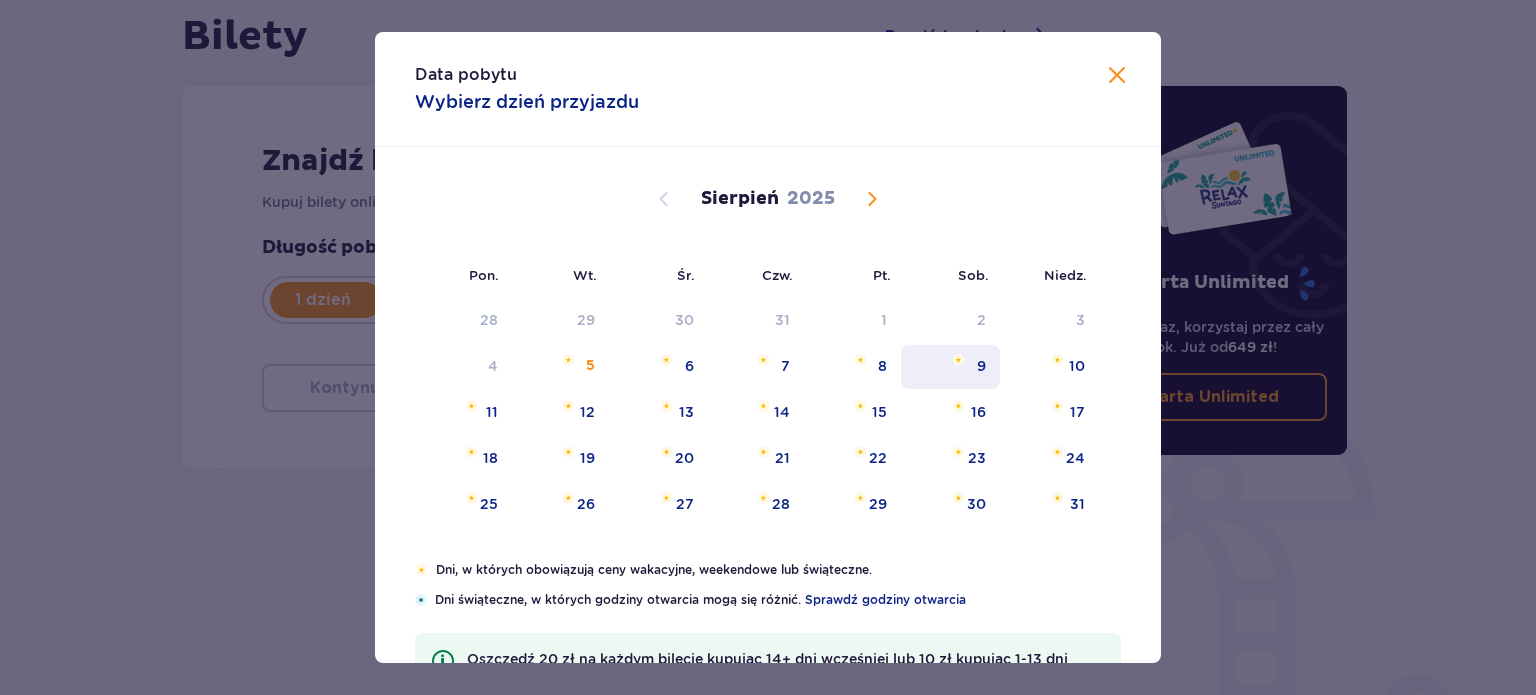 click on "9" at bounding box center (981, 366) 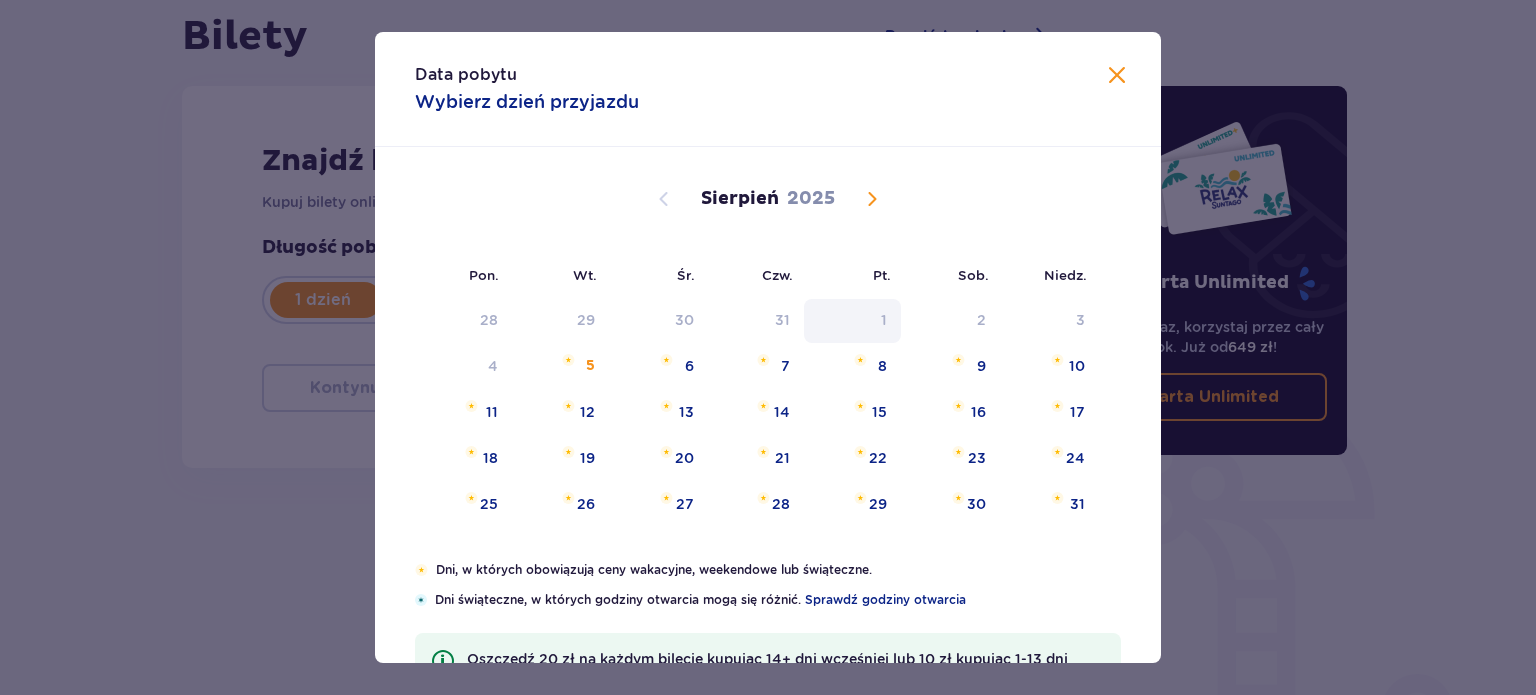 type on "09.08.25" 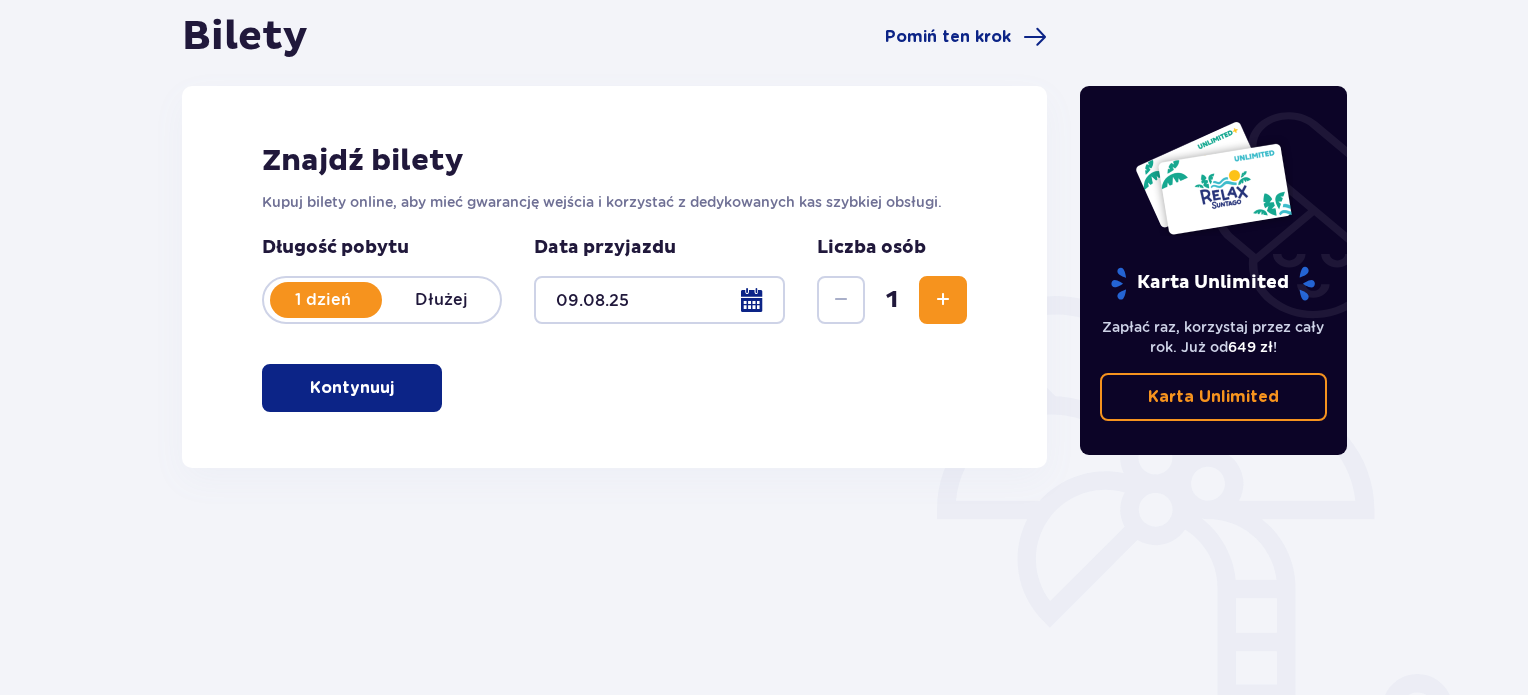 click at bounding box center [943, 300] 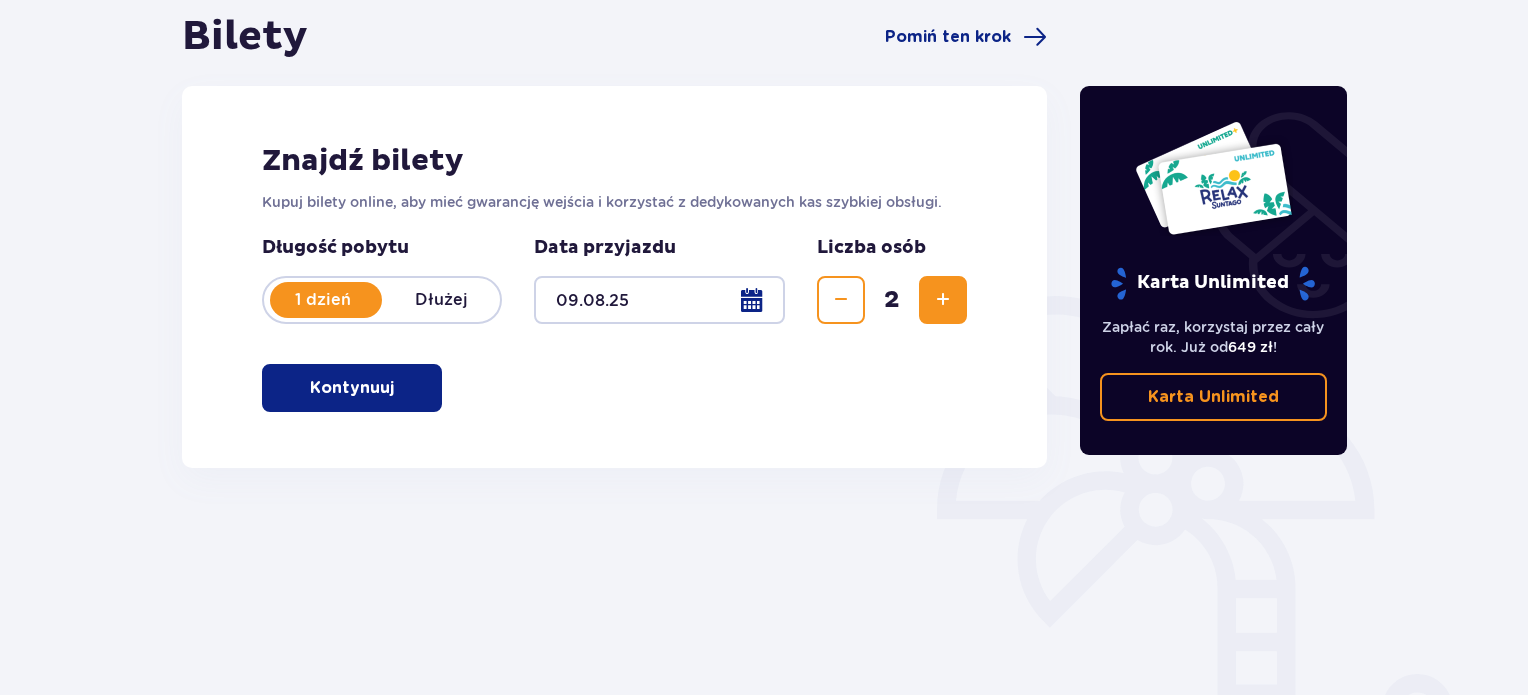 click at bounding box center [943, 300] 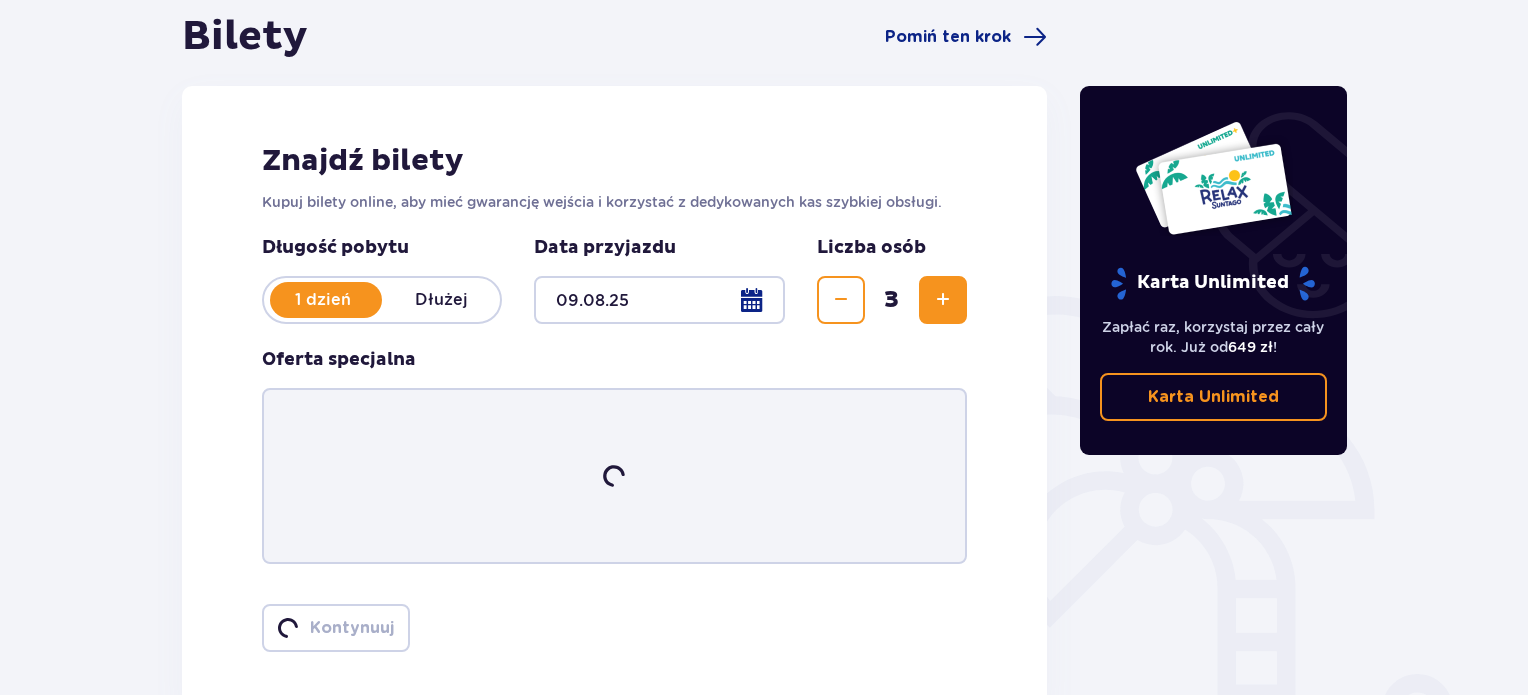 click at bounding box center (943, 300) 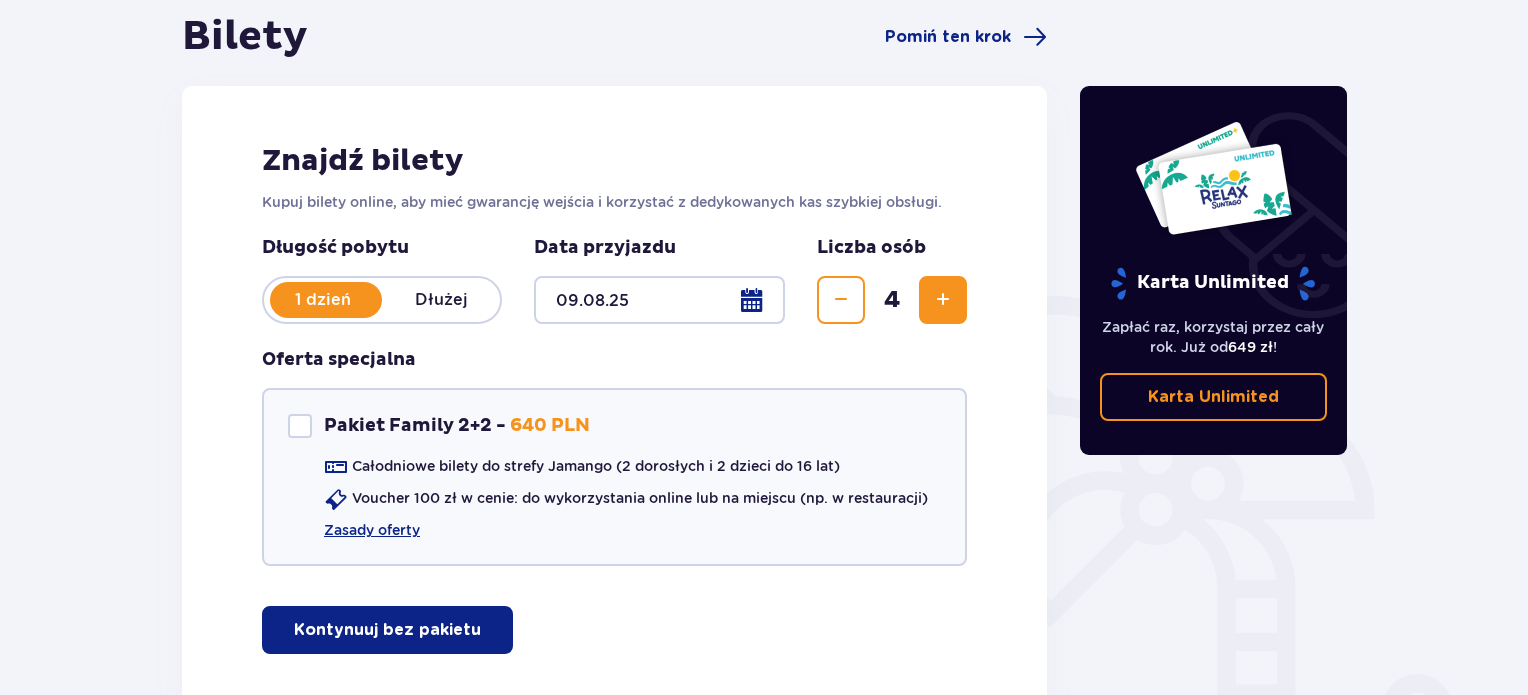click on "Kontynuuj bez pakietu" at bounding box center (387, 630) 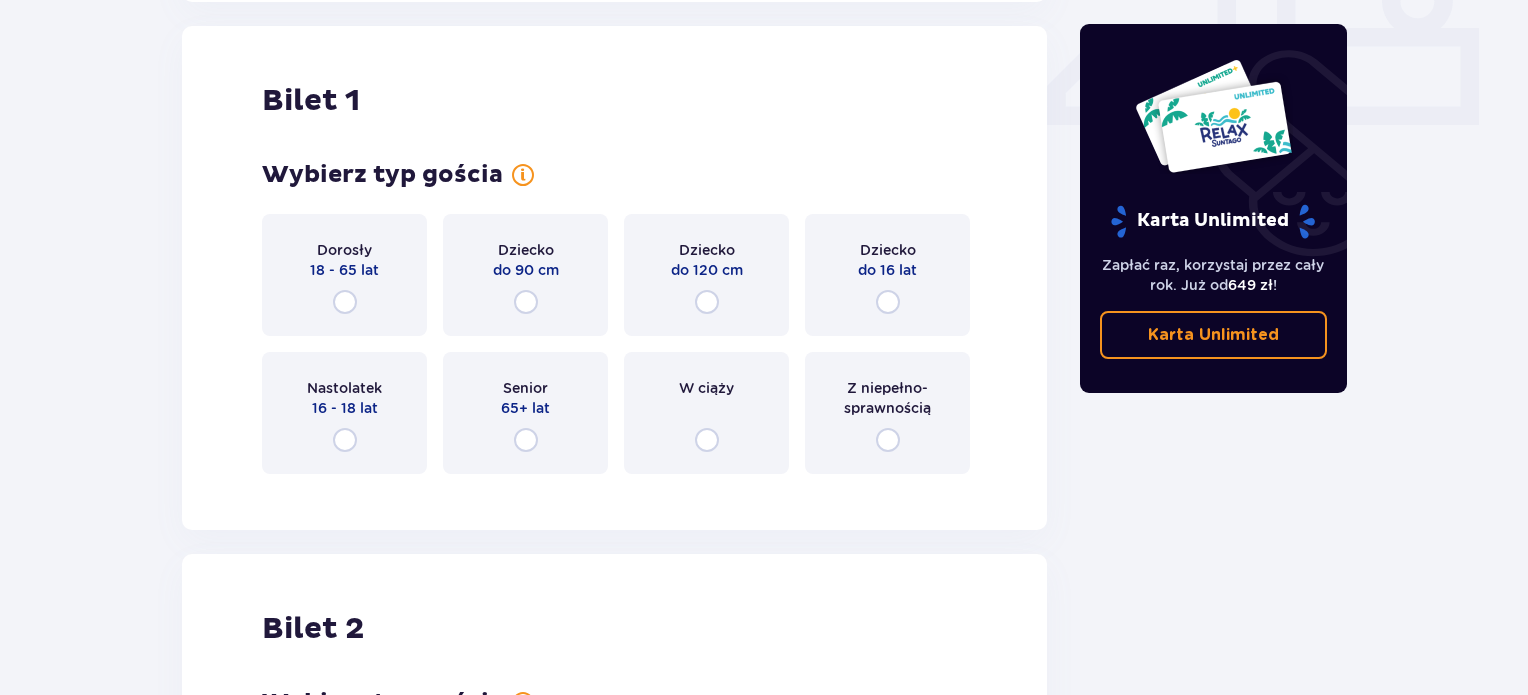 scroll, scrollTop: 909, scrollLeft: 0, axis: vertical 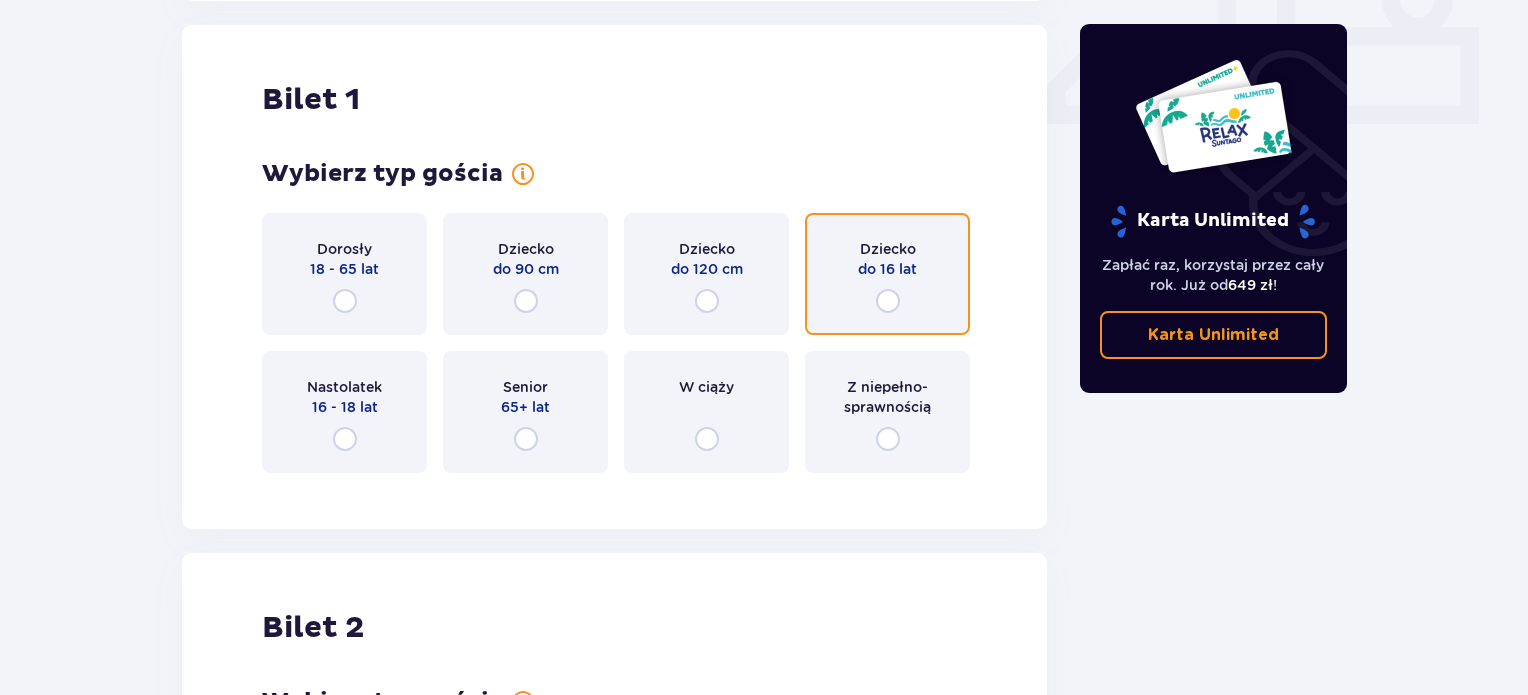 click at bounding box center (888, 301) 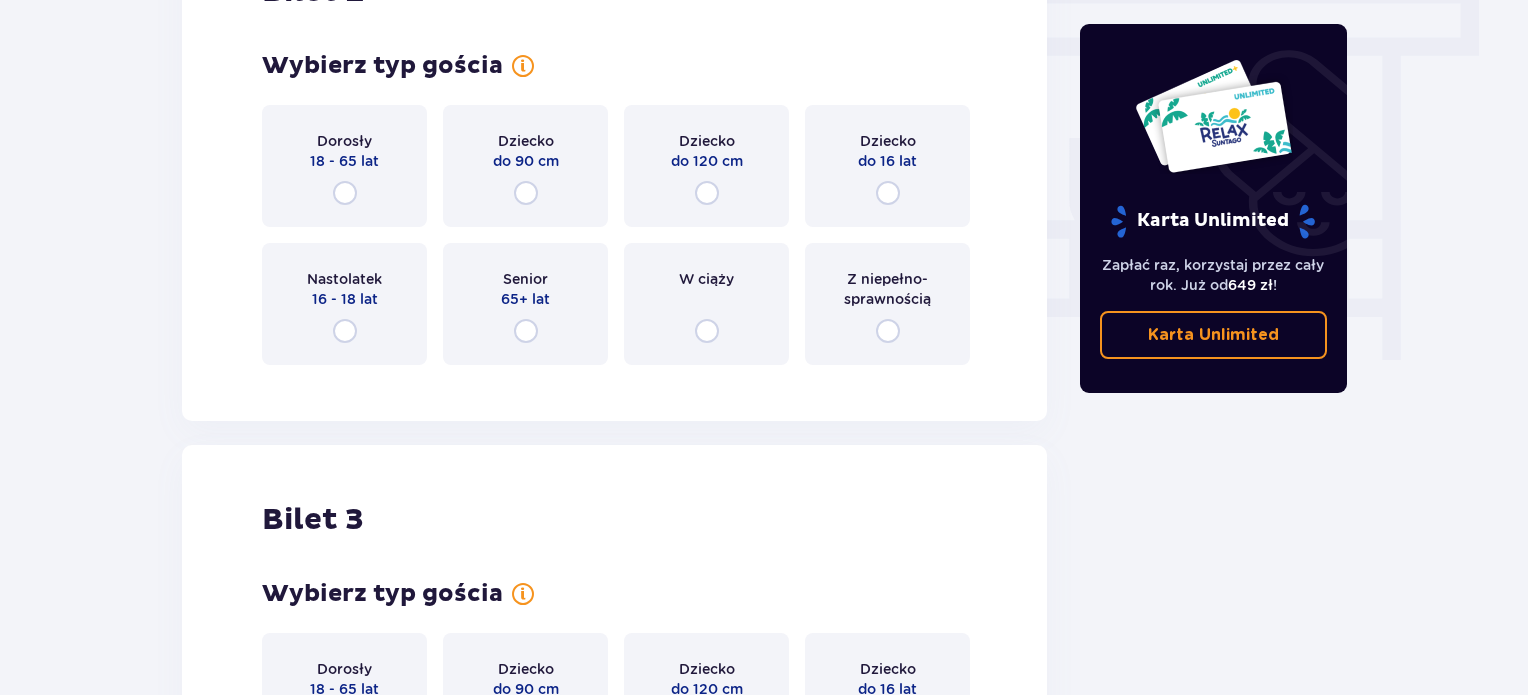 scroll, scrollTop: 1697, scrollLeft: 0, axis: vertical 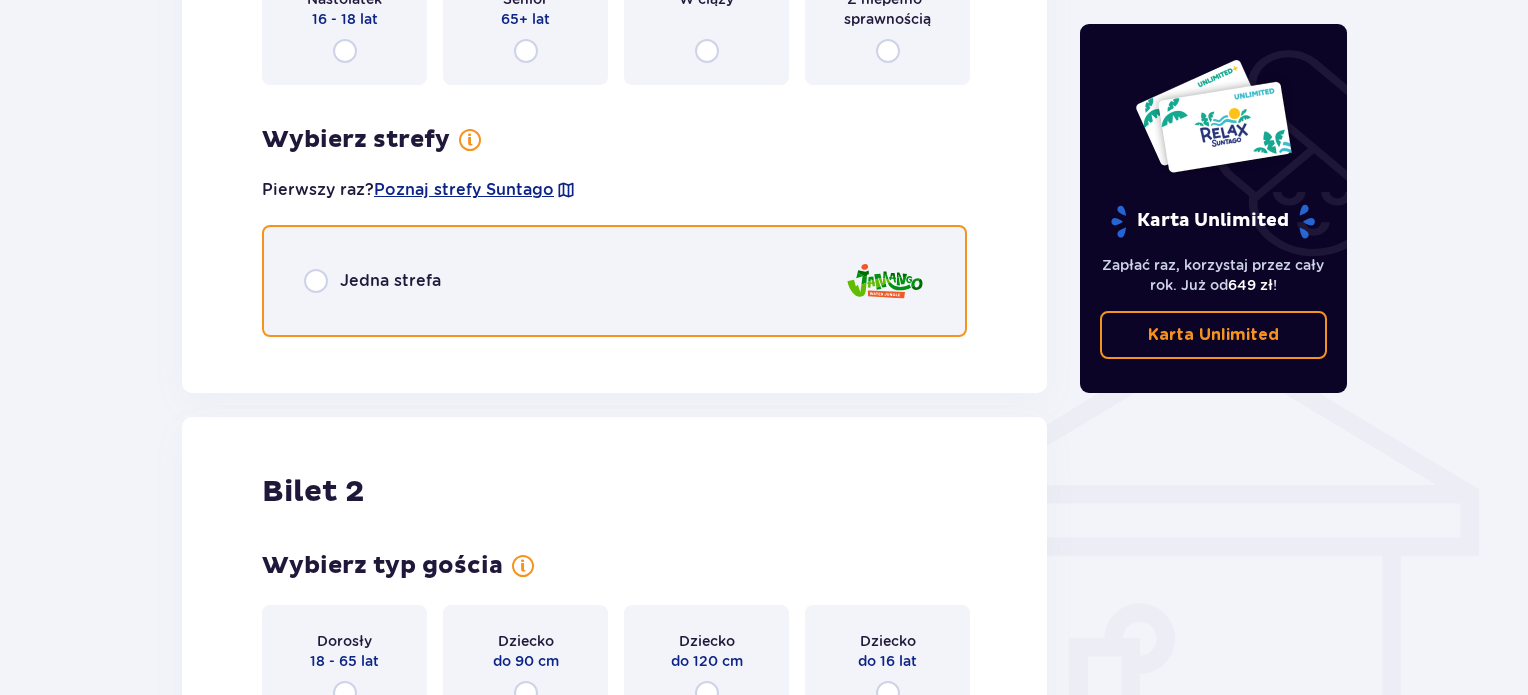 click at bounding box center [316, 281] 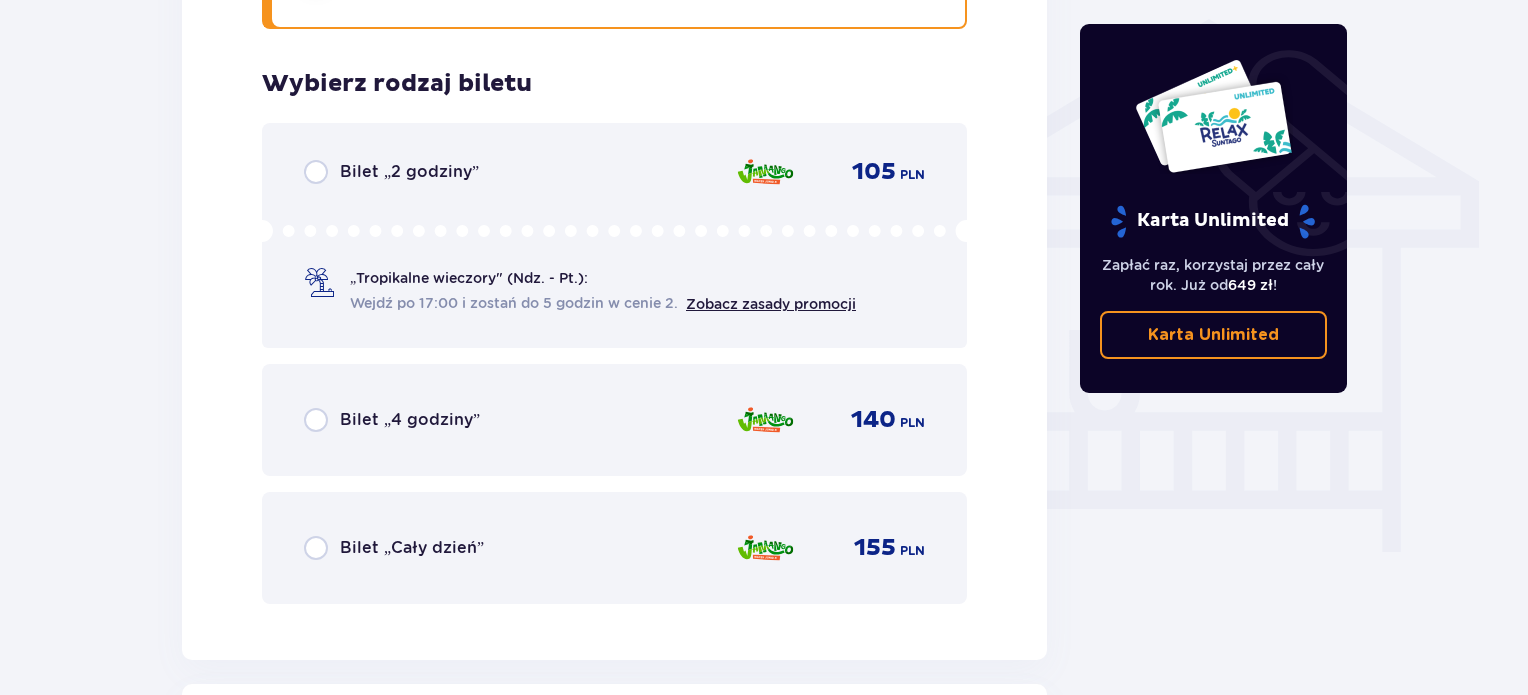 scroll, scrollTop: 1649, scrollLeft: 0, axis: vertical 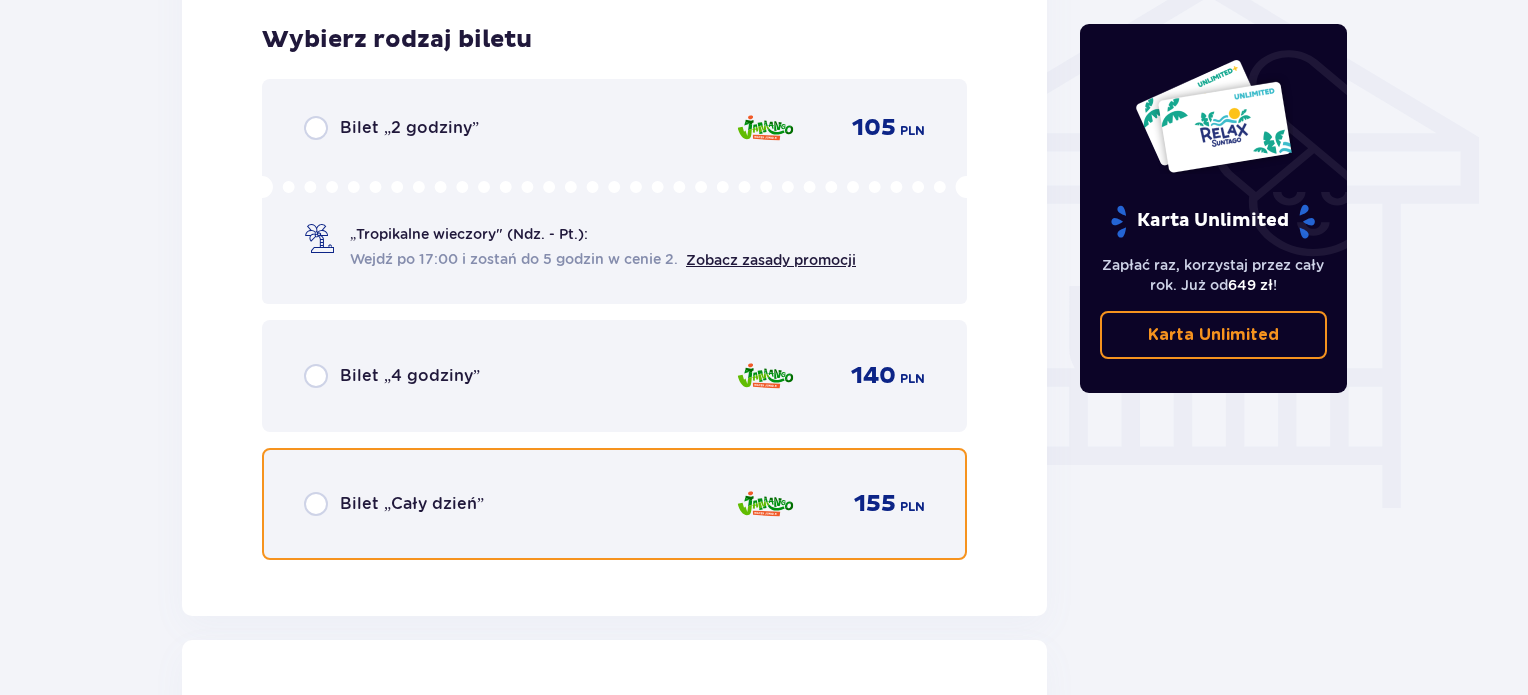 click at bounding box center (316, 504) 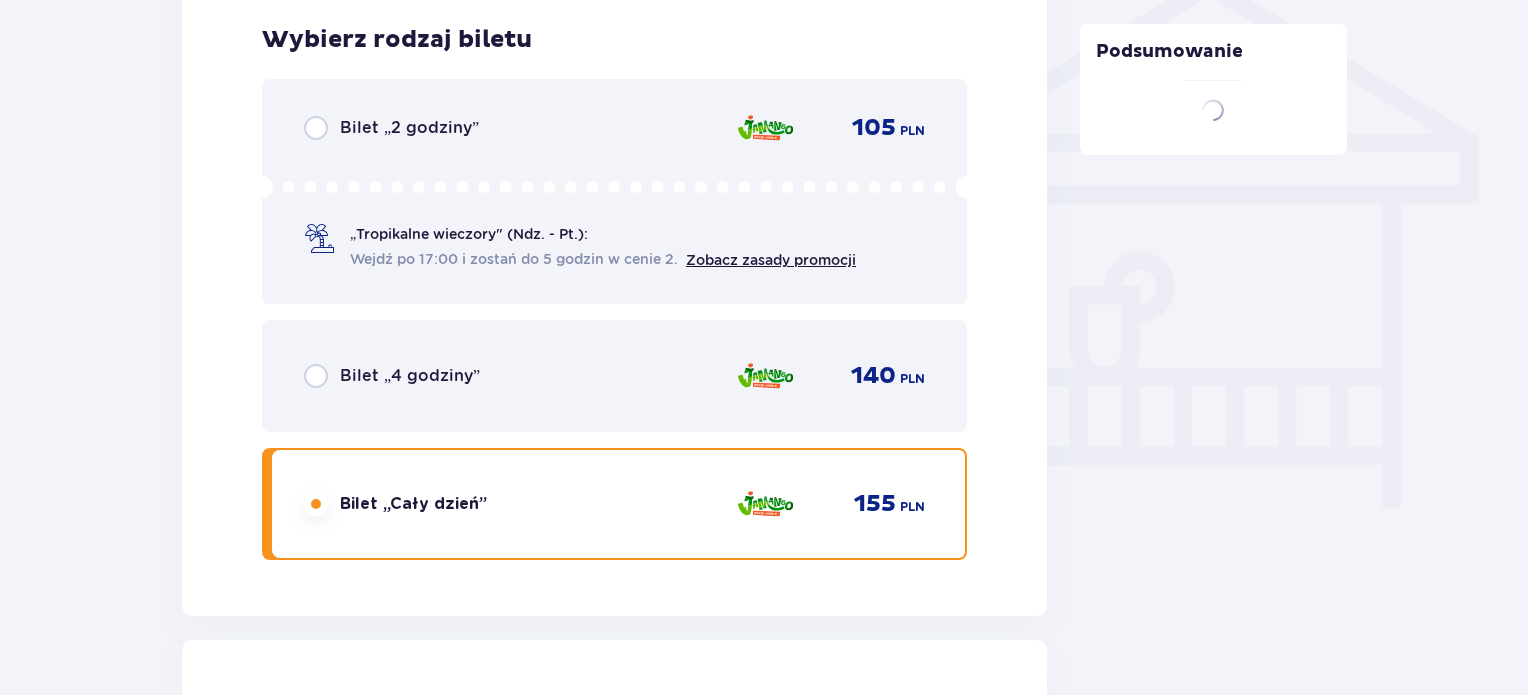 scroll, scrollTop: 2263, scrollLeft: 0, axis: vertical 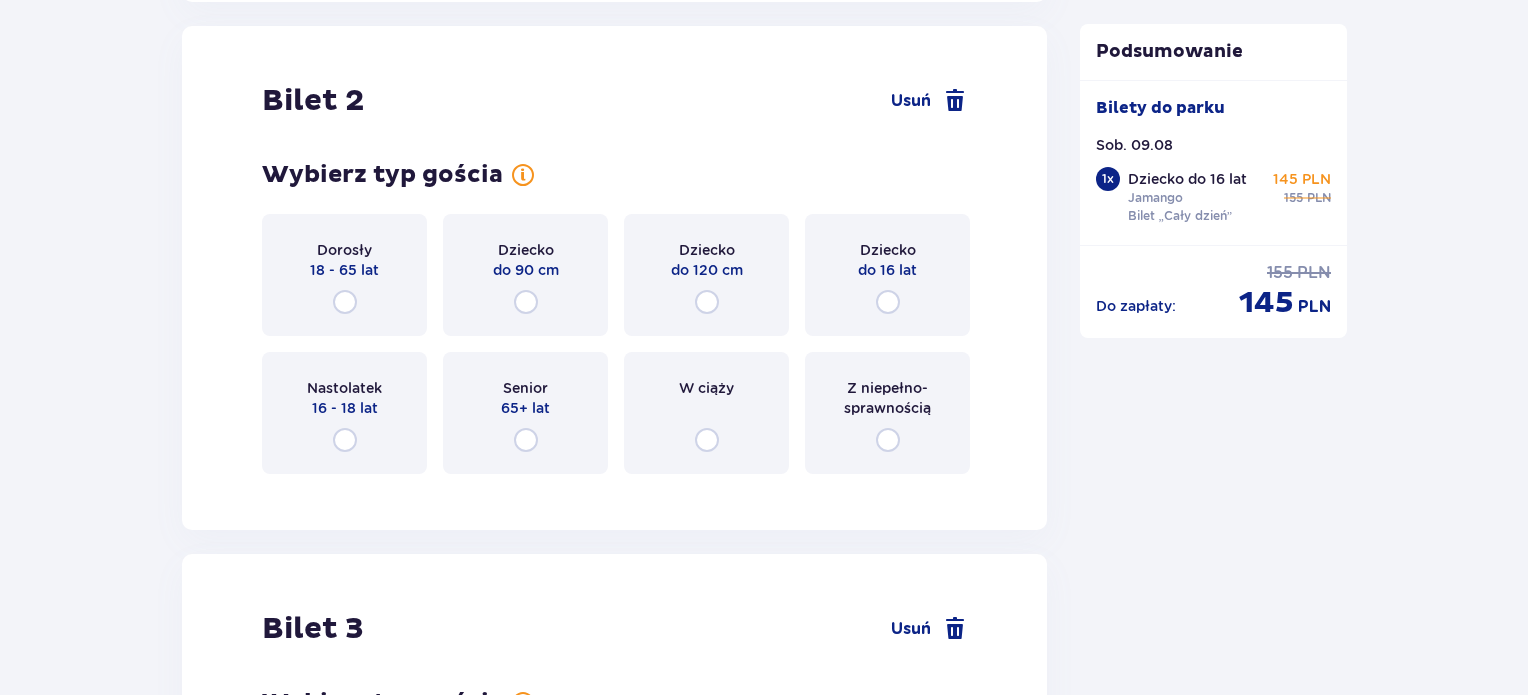 click on "Nastolatek 16 - 18 lat" at bounding box center (344, 413) 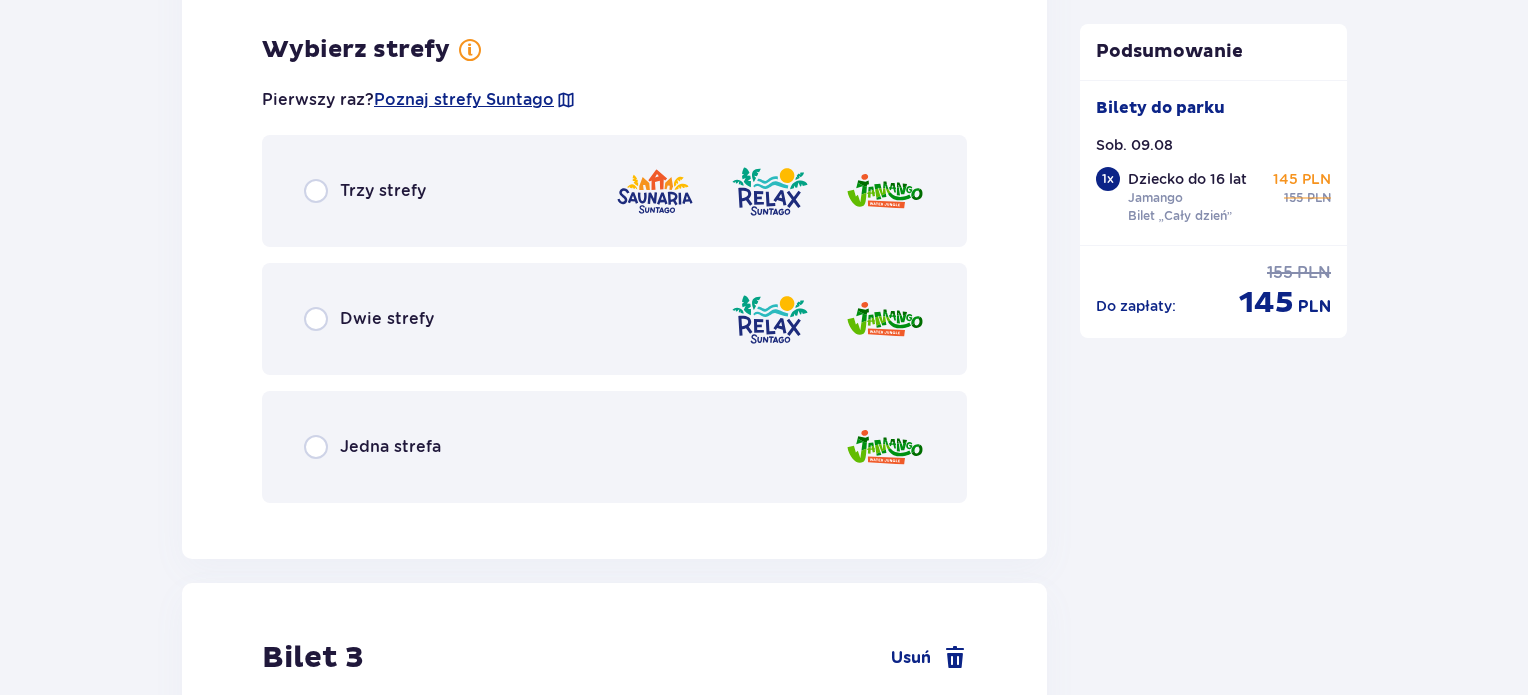 scroll, scrollTop: 2751, scrollLeft: 0, axis: vertical 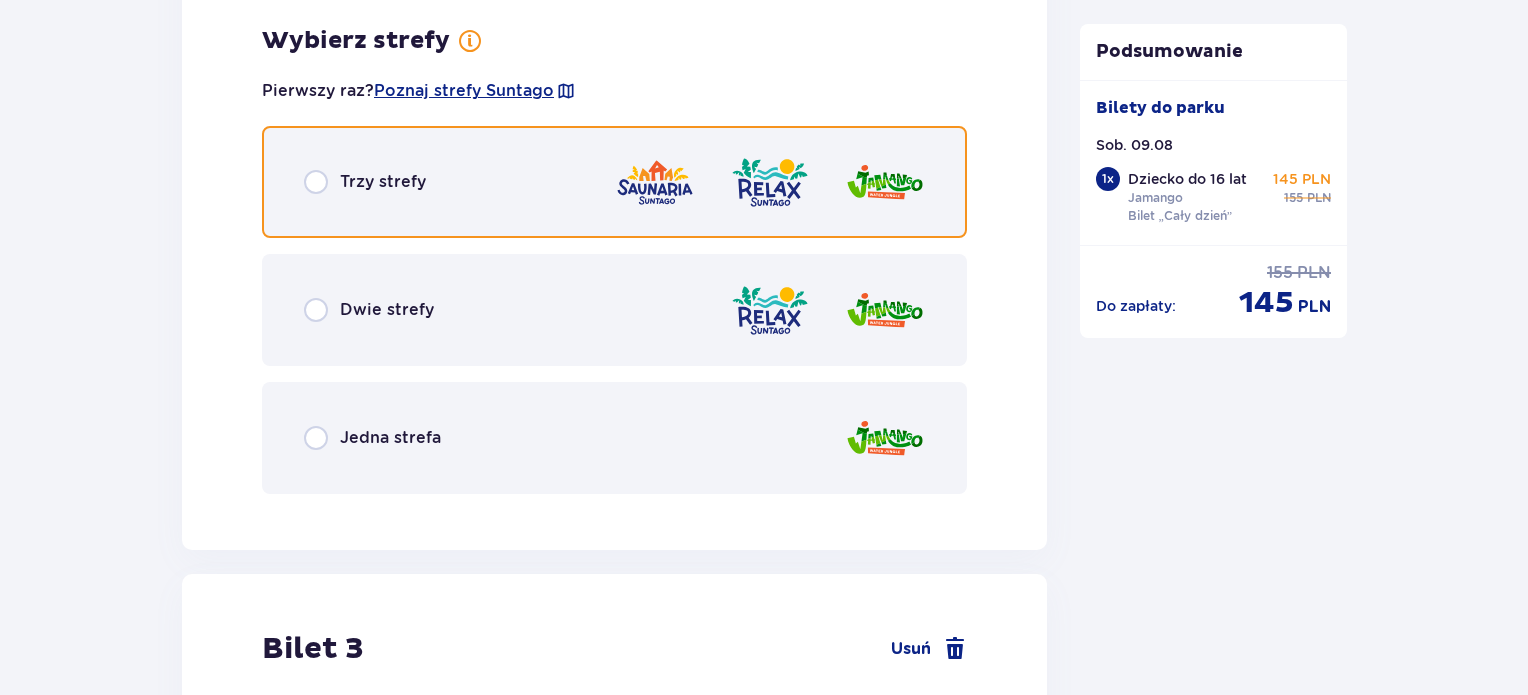 drag, startPoint x: 315, startPoint y: 183, endPoint x: 190, endPoint y: 378, distance: 231.6247 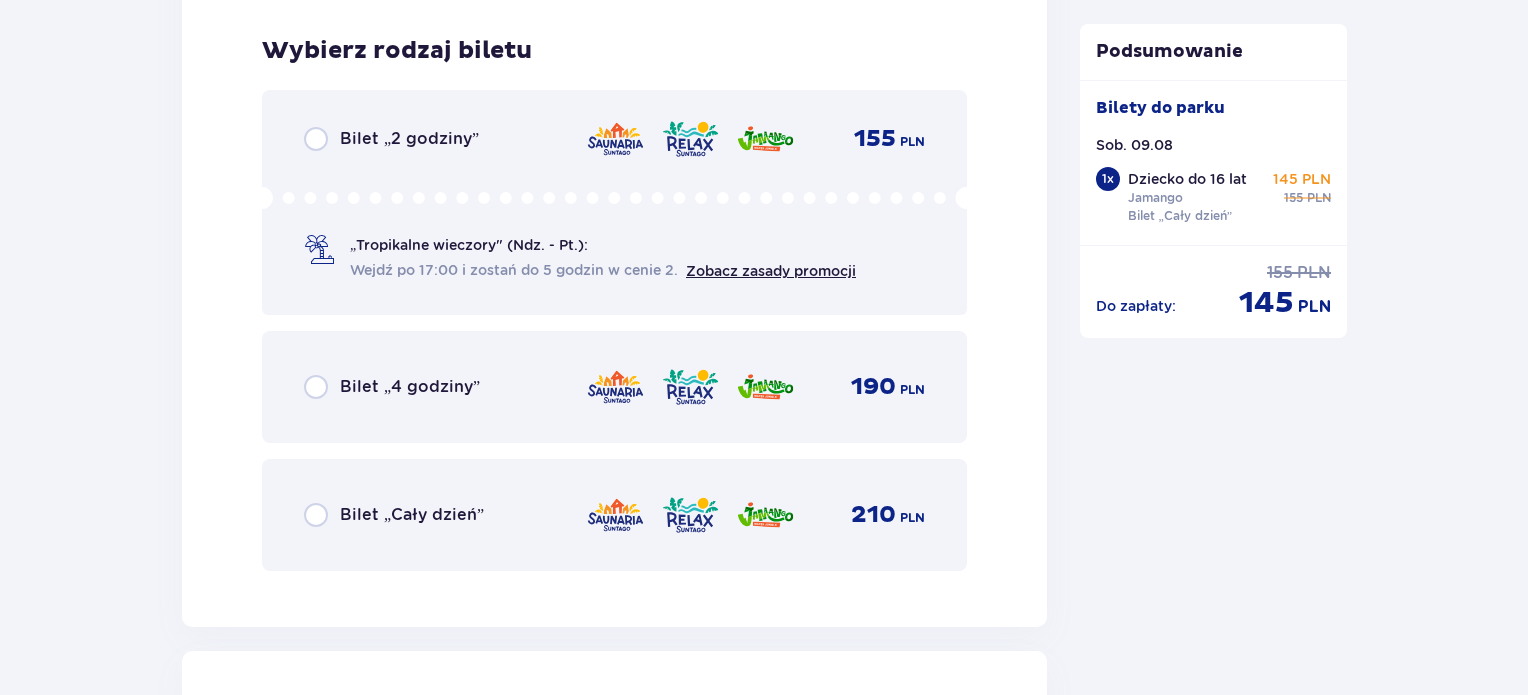 scroll, scrollTop: 3259, scrollLeft: 0, axis: vertical 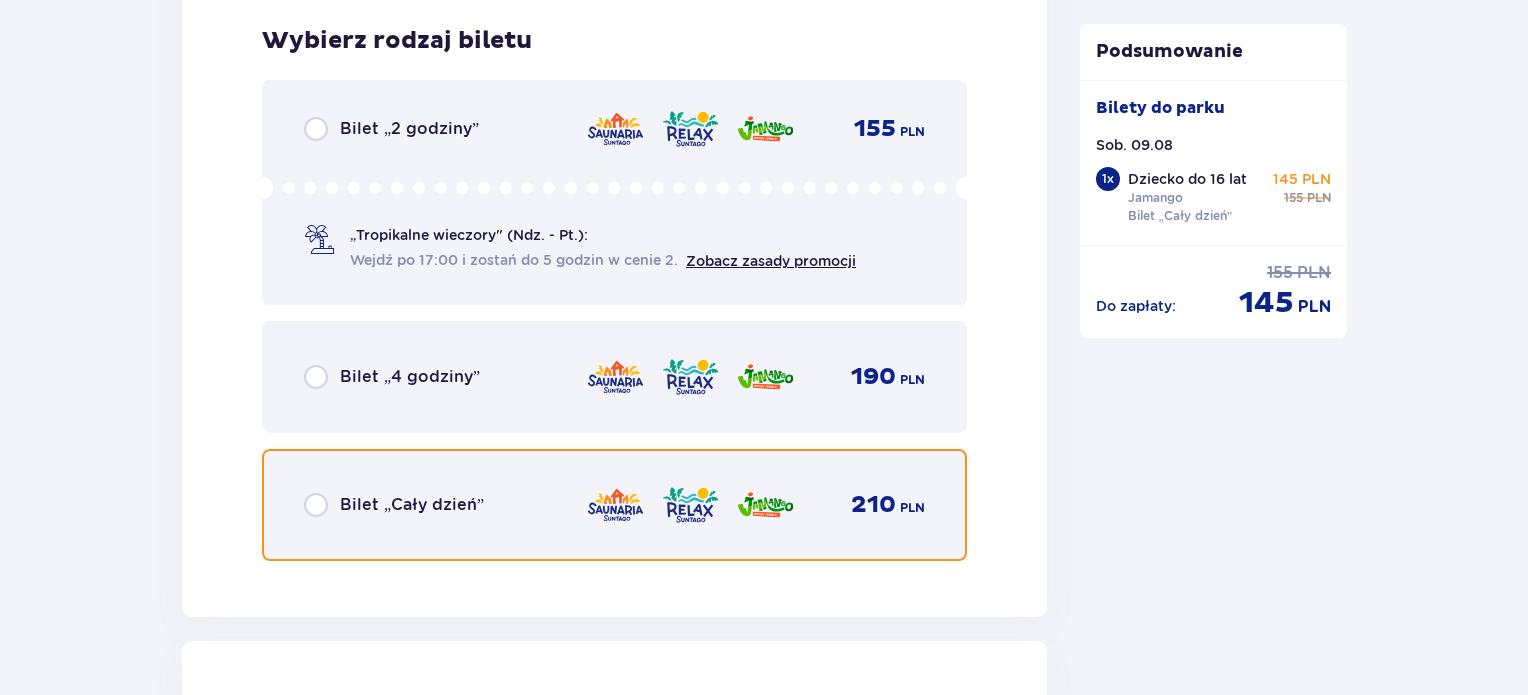 click at bounding box center (316, 505) 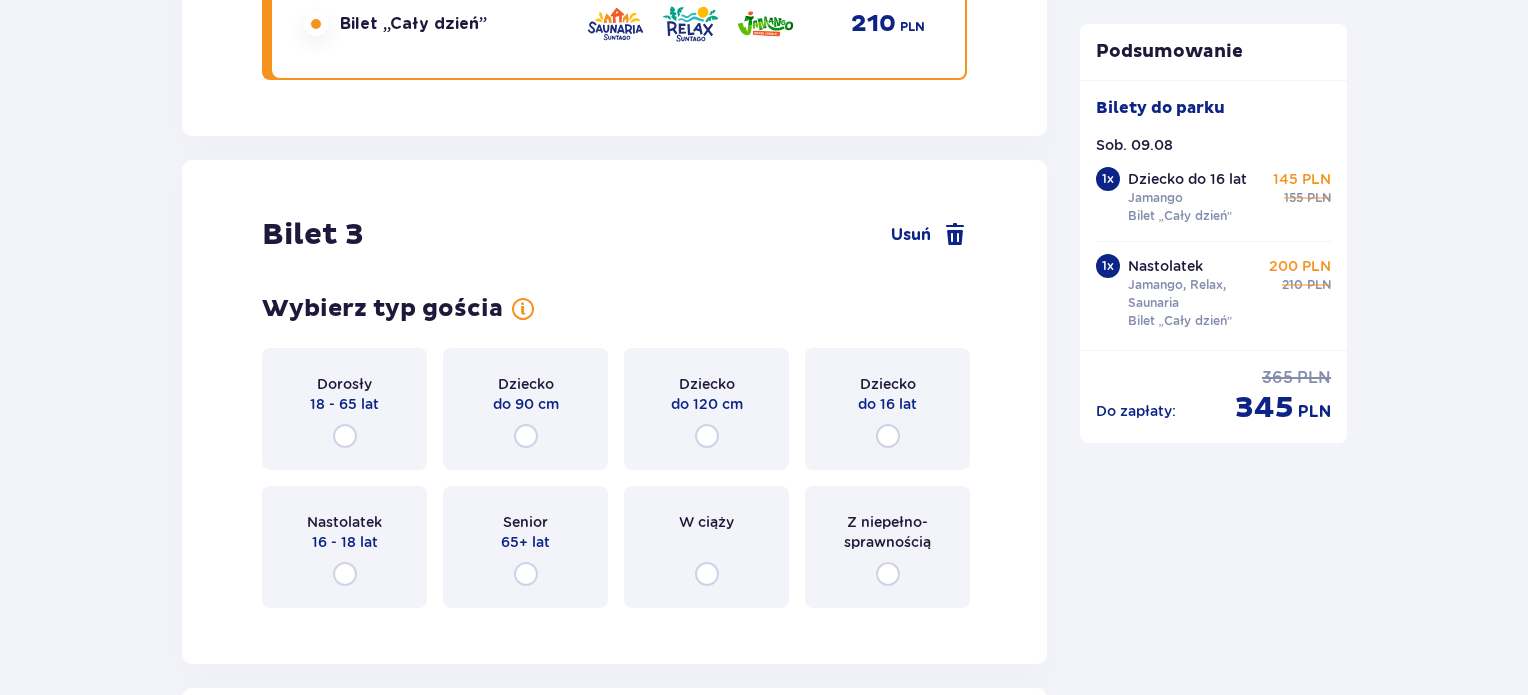 scroll, scrollTop: 3873, scrollLeft: 0, axis: vertical 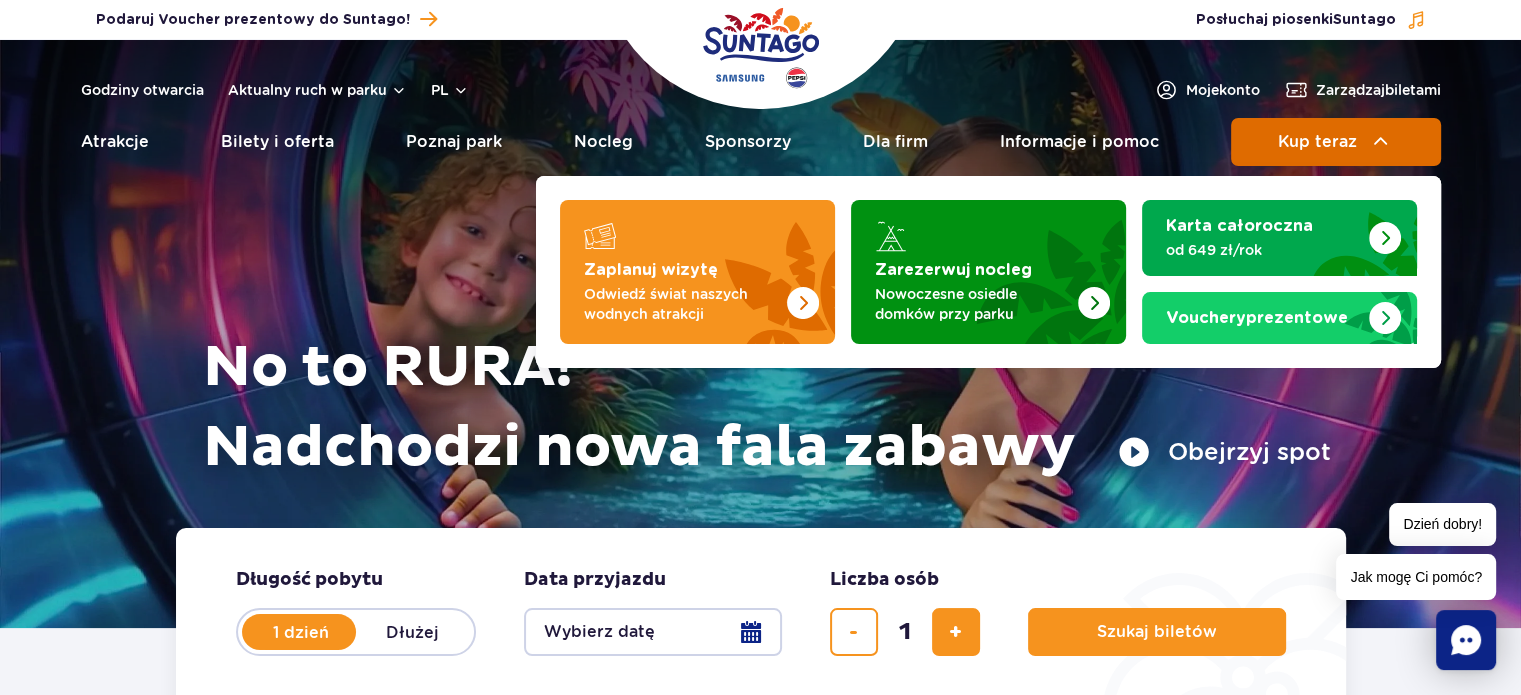 click on "Kup teraz" at bounding box center [1317, 142] 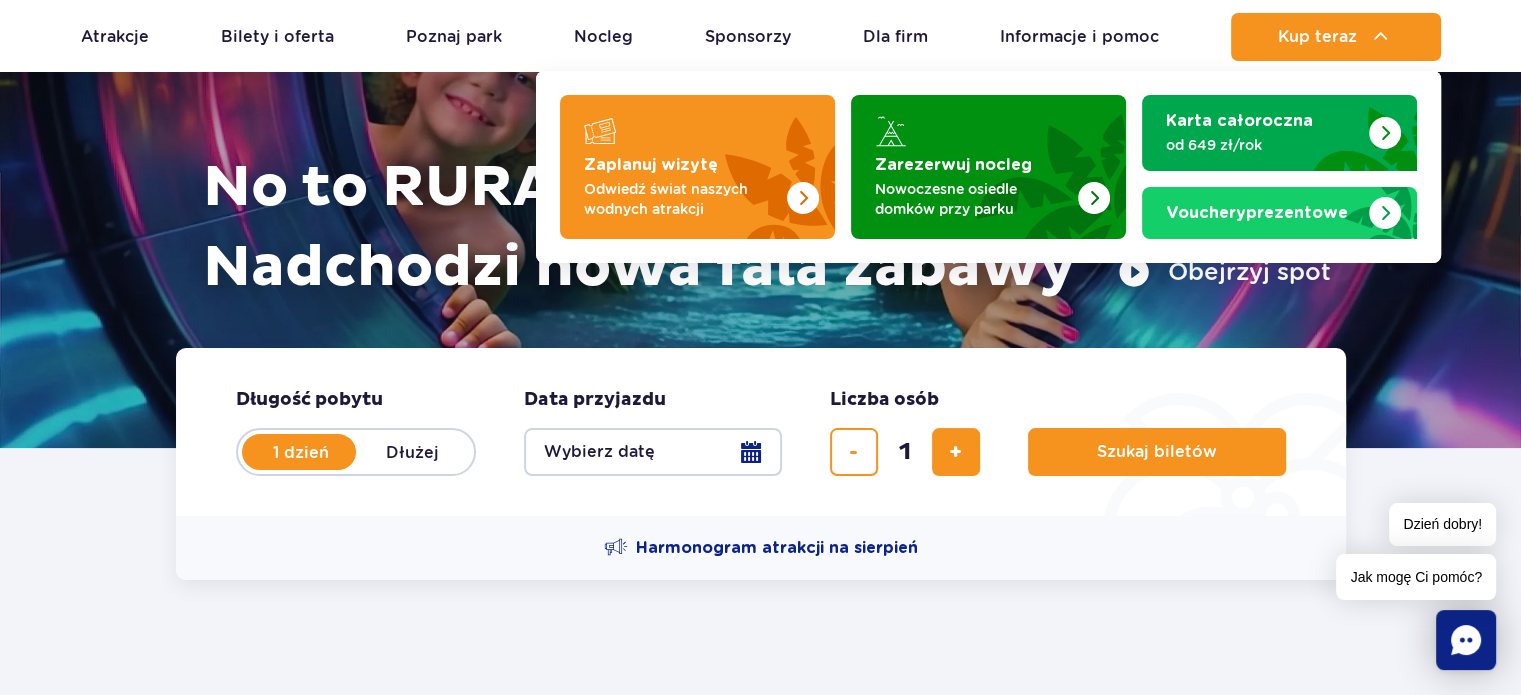 scroll, scrollTop: 400, scrollLeft: 0, axis: vertical 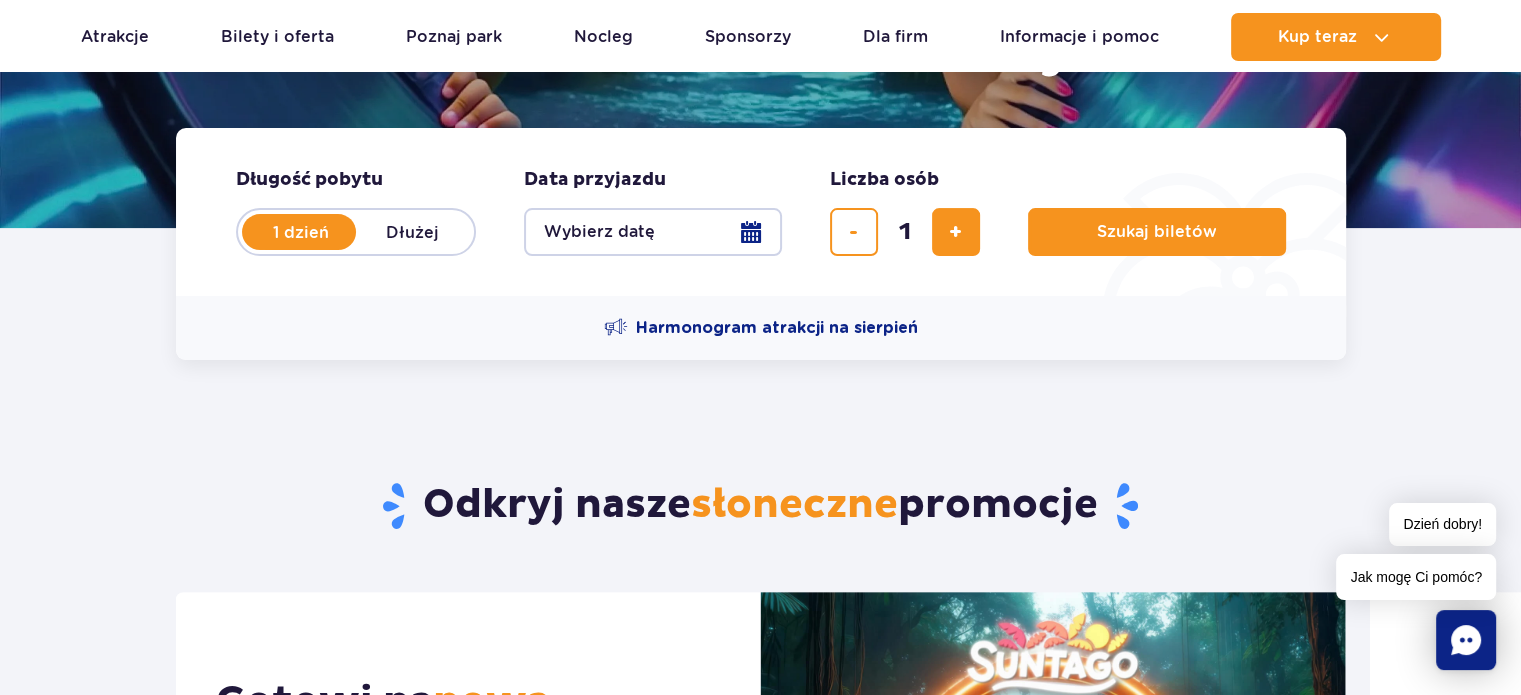 click on "Wybierz datę" at bounding box center (653, 232) 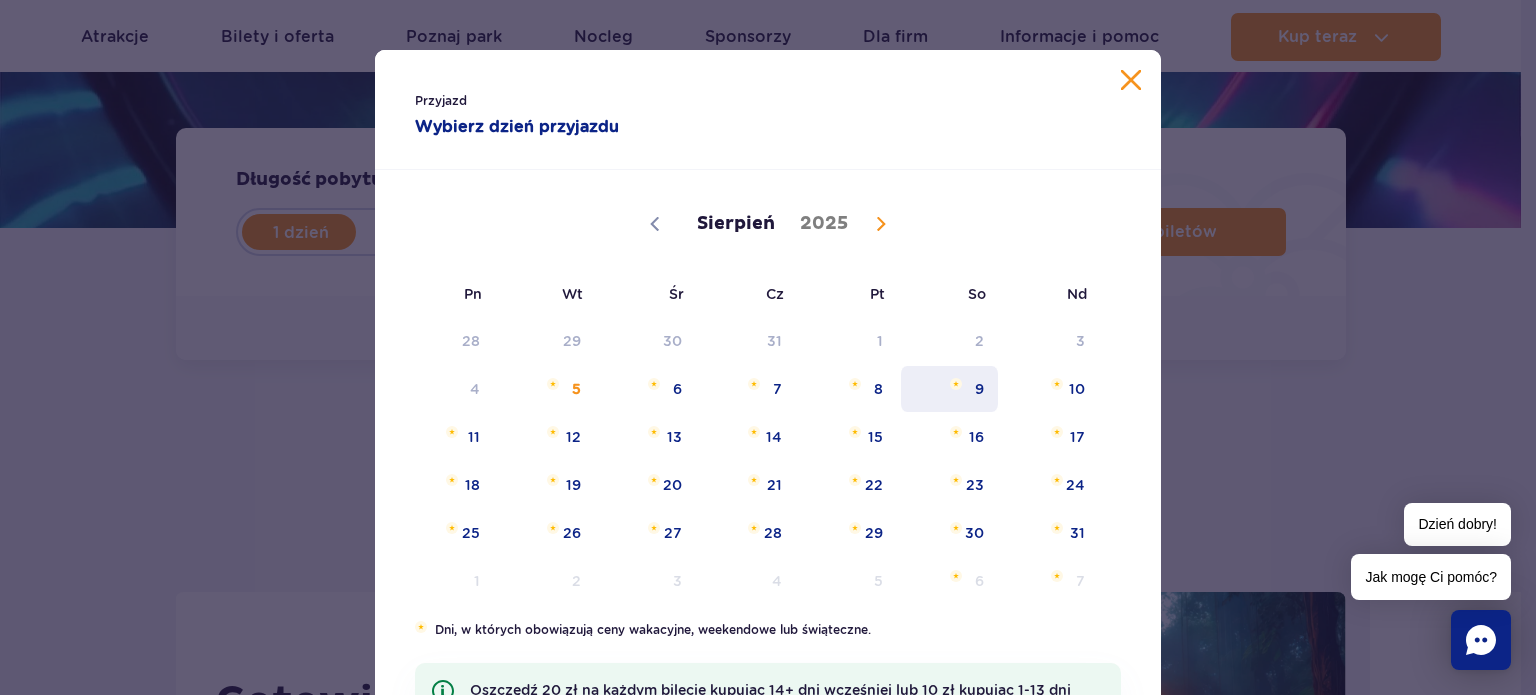 click at bounding box center (956, 384) 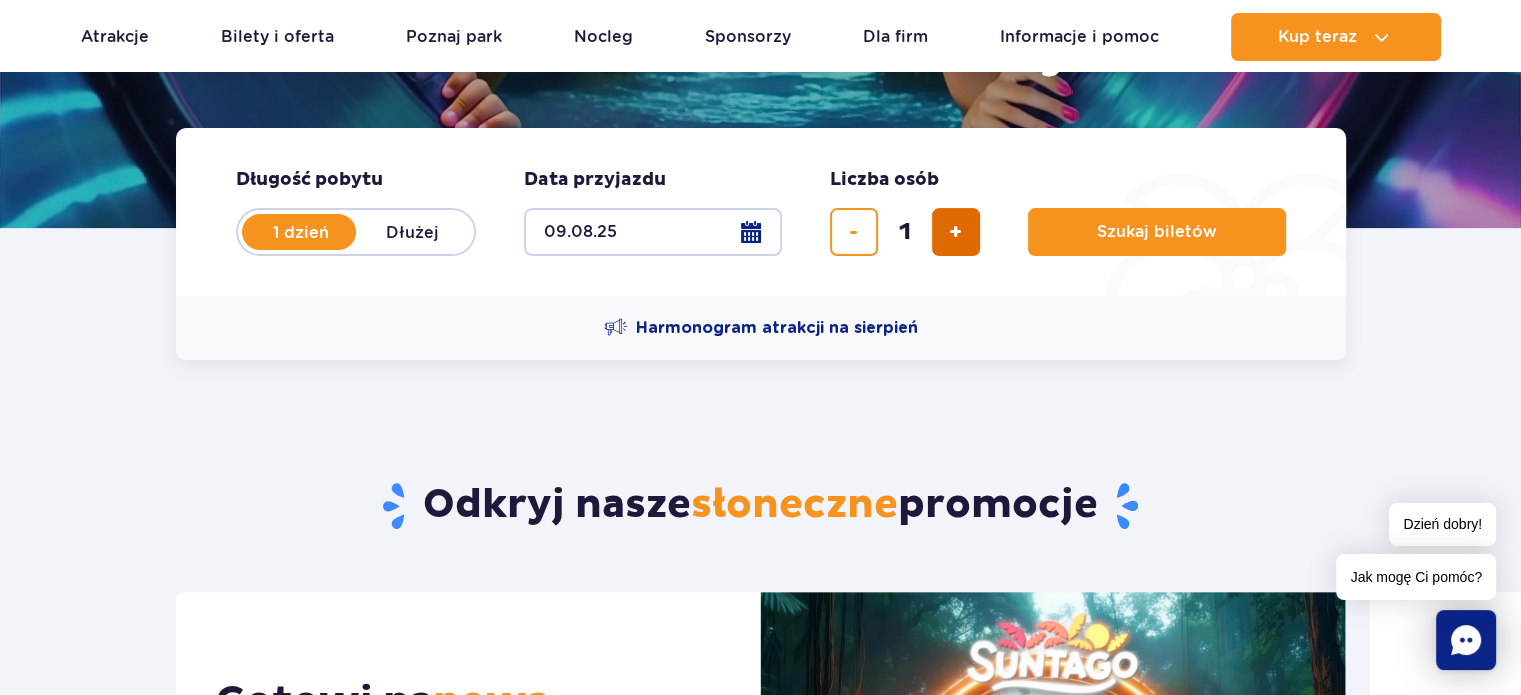click at bounding box center [955, 232] 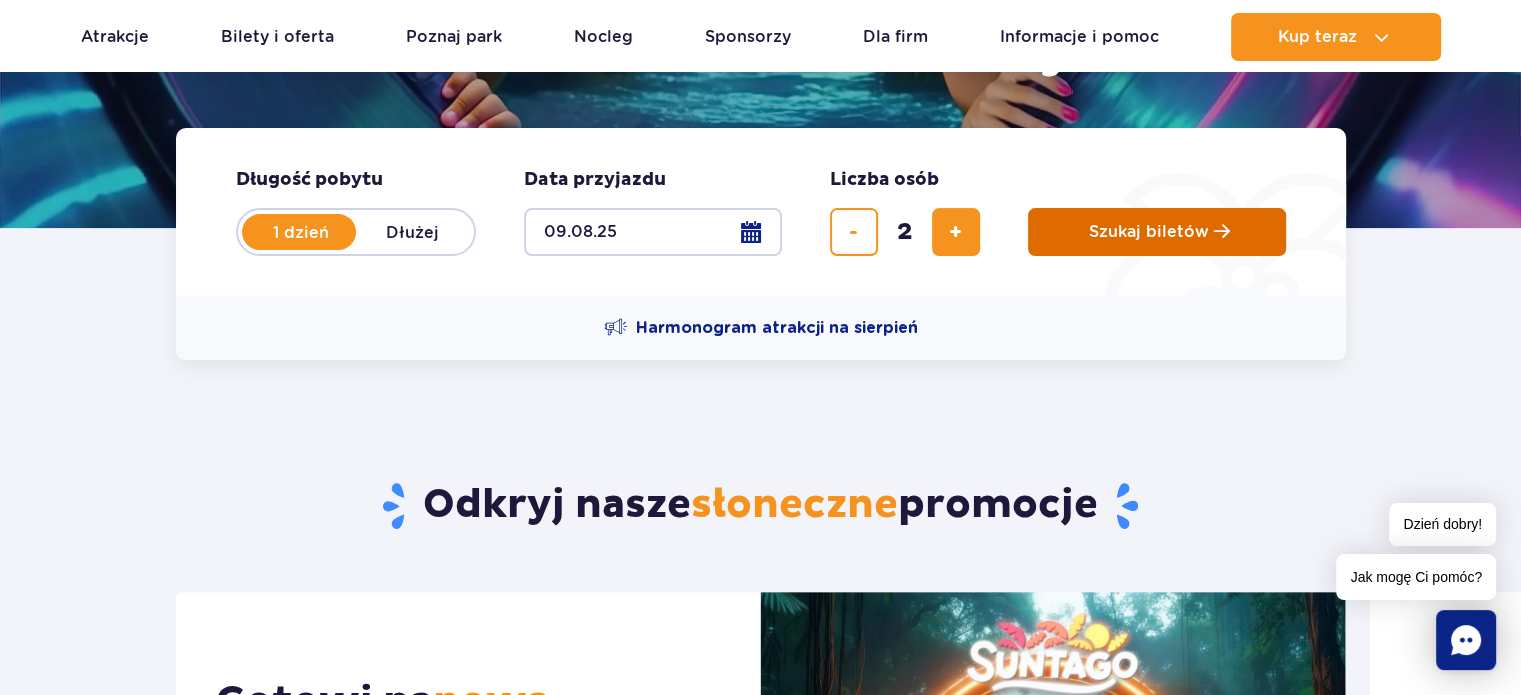click on "Szukaj biletów" at bounding box center (1149, 232) 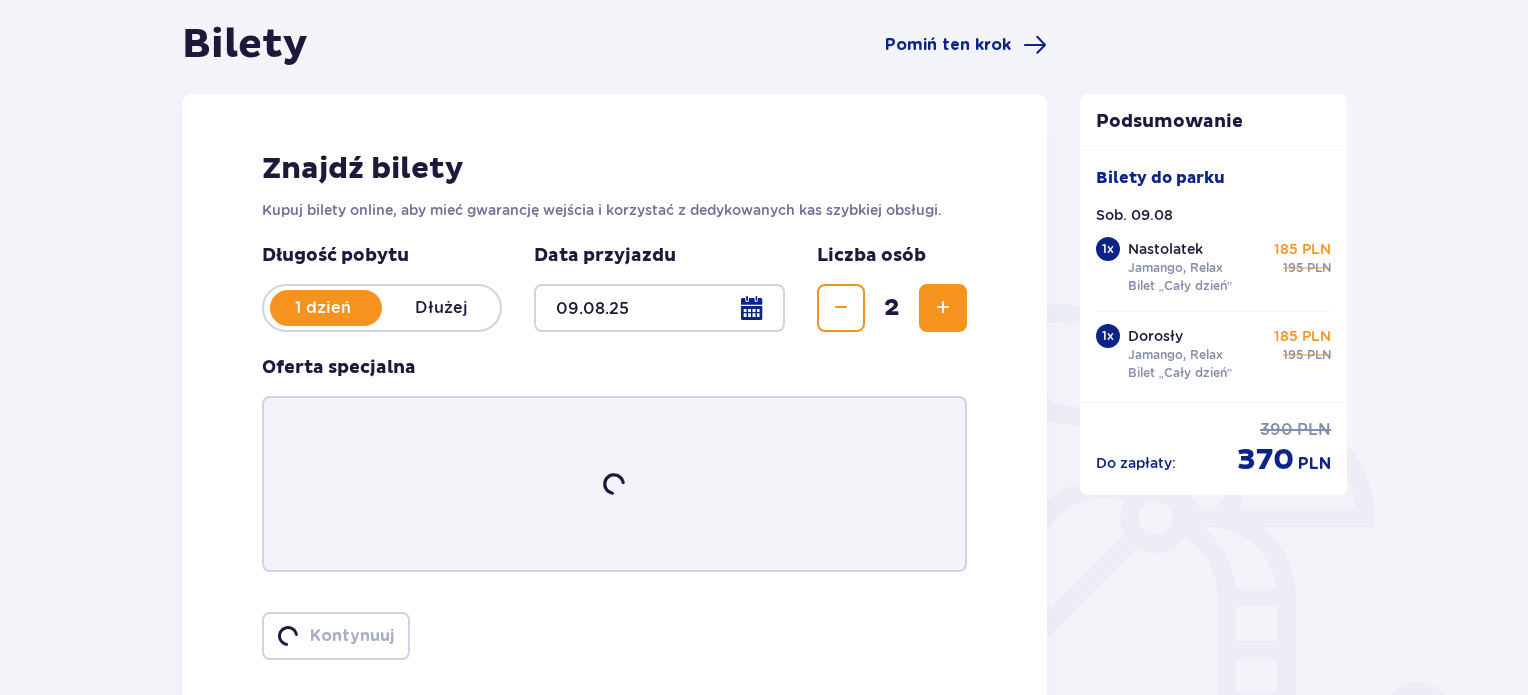 scroll, scrollTop: 0, scrollLeft: 0, axis: both 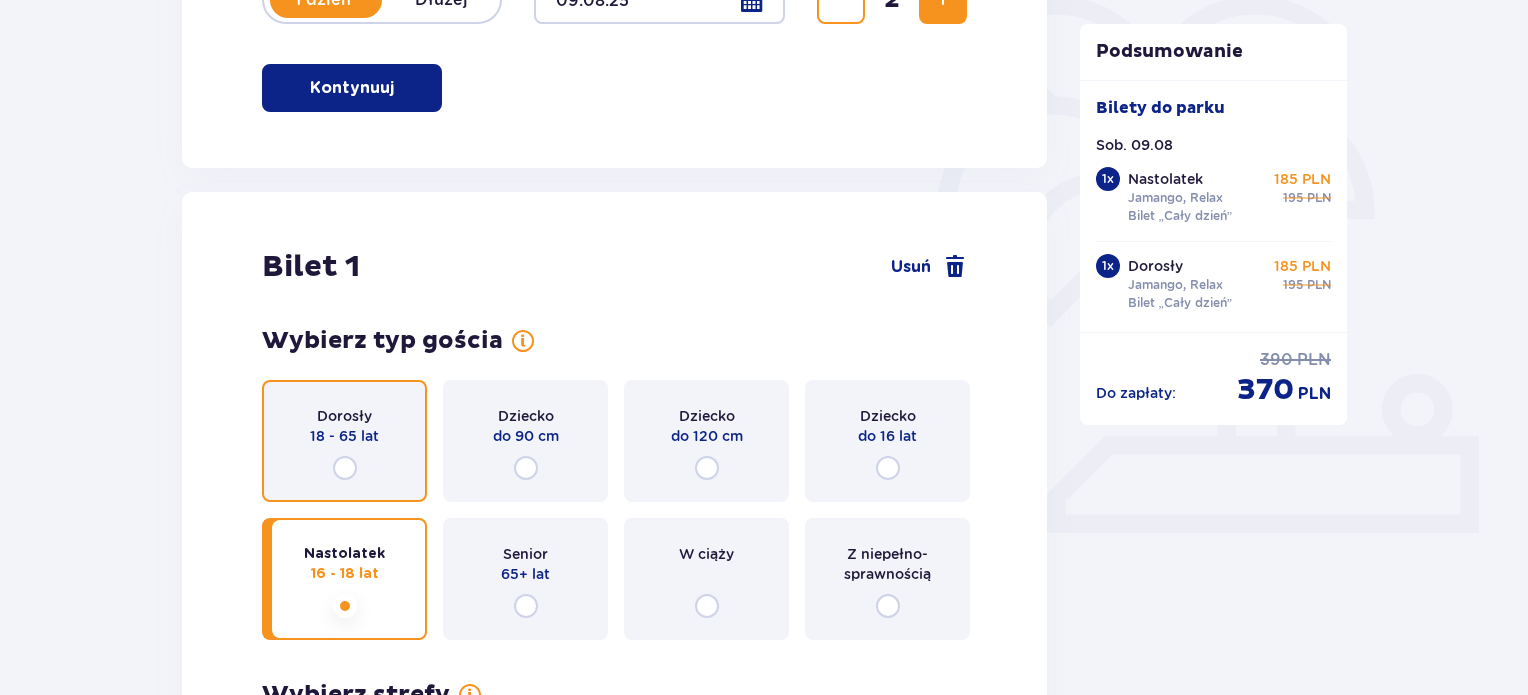 click at bounding box center [345, 468] 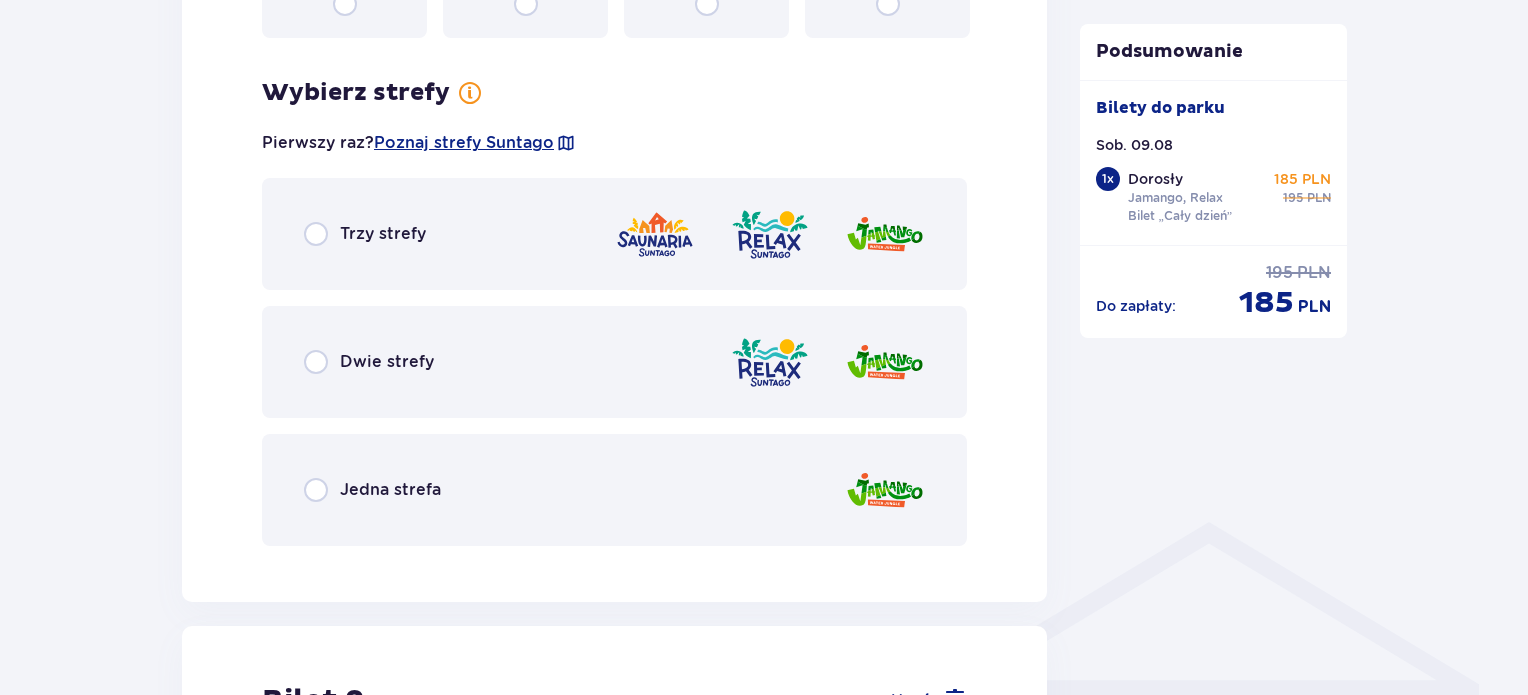 scroll, scrollTop: 1156, scrollLeft: 0, axis: vertical 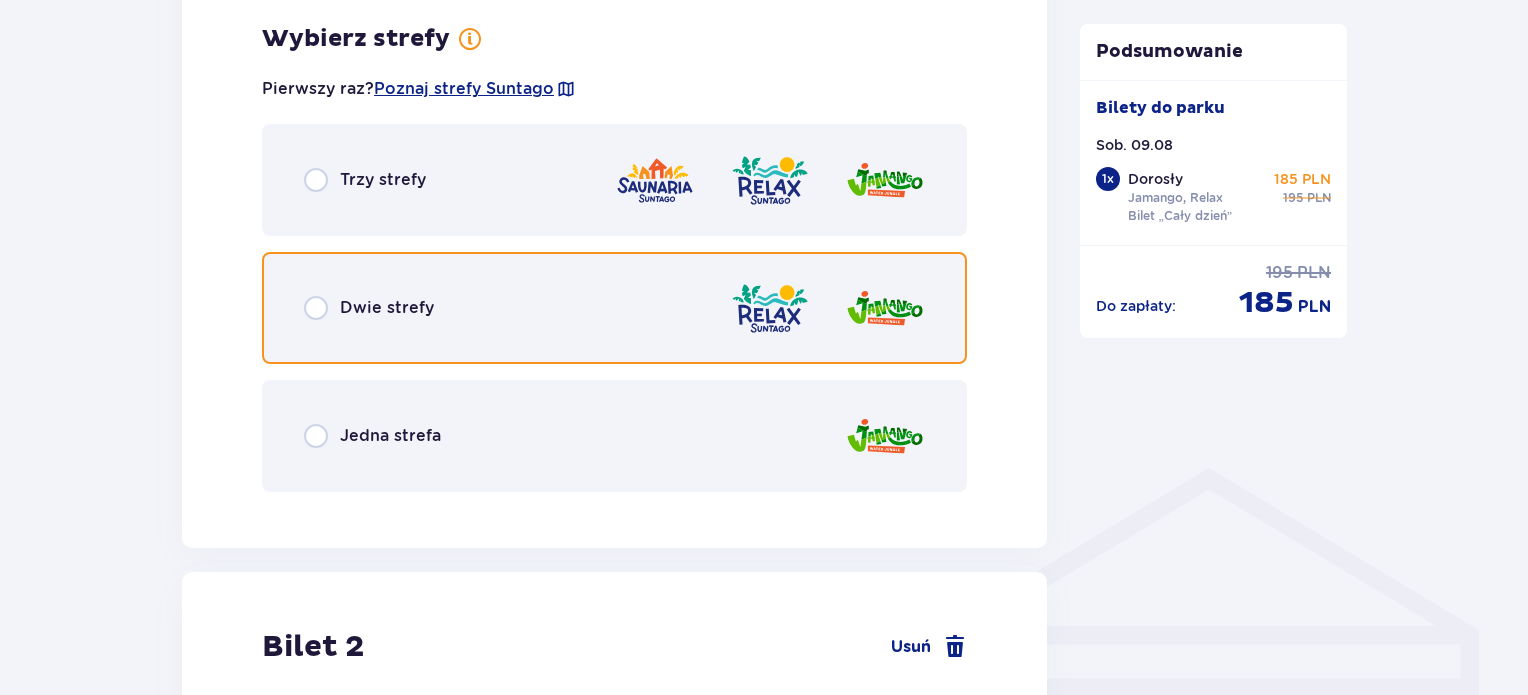 click at bounding box center [316, 308] 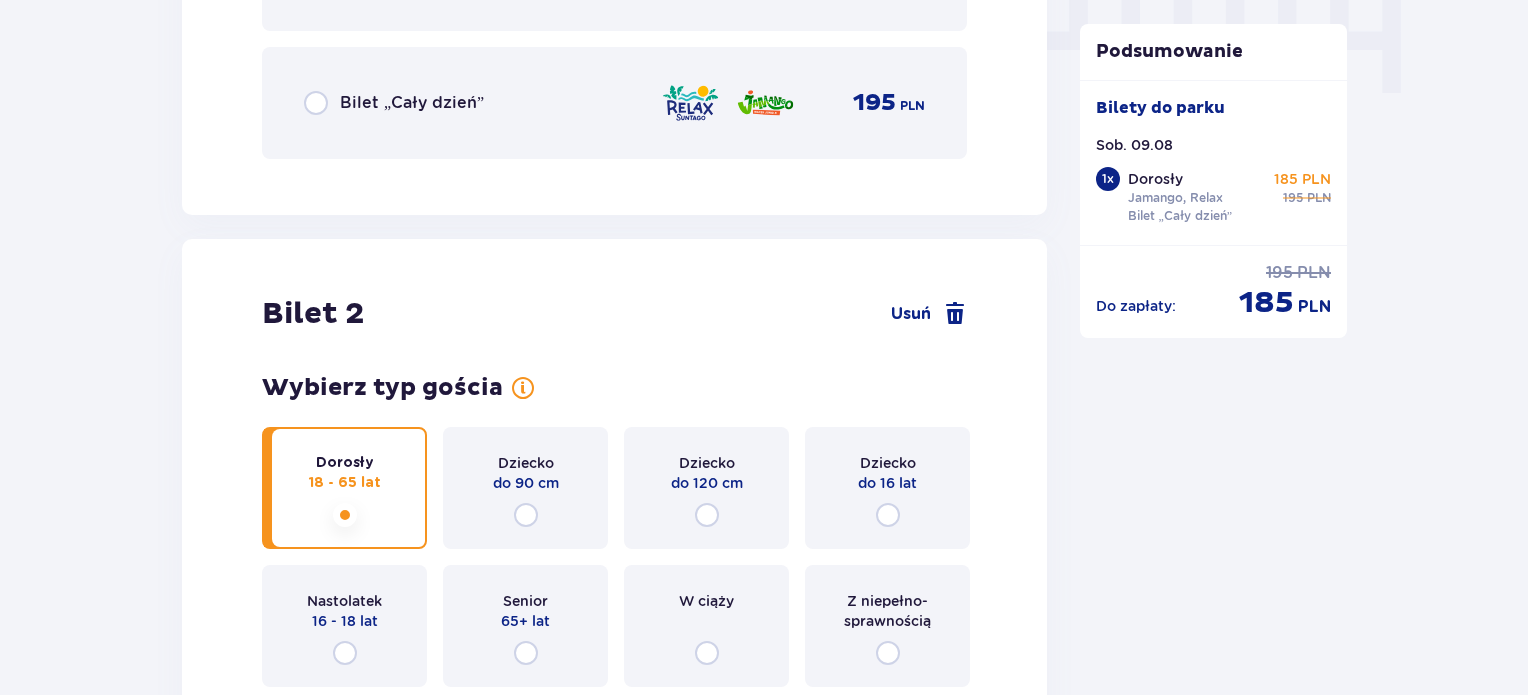 scroll, scrollTop: 1964, scrollLeft: 0, axis: vertical 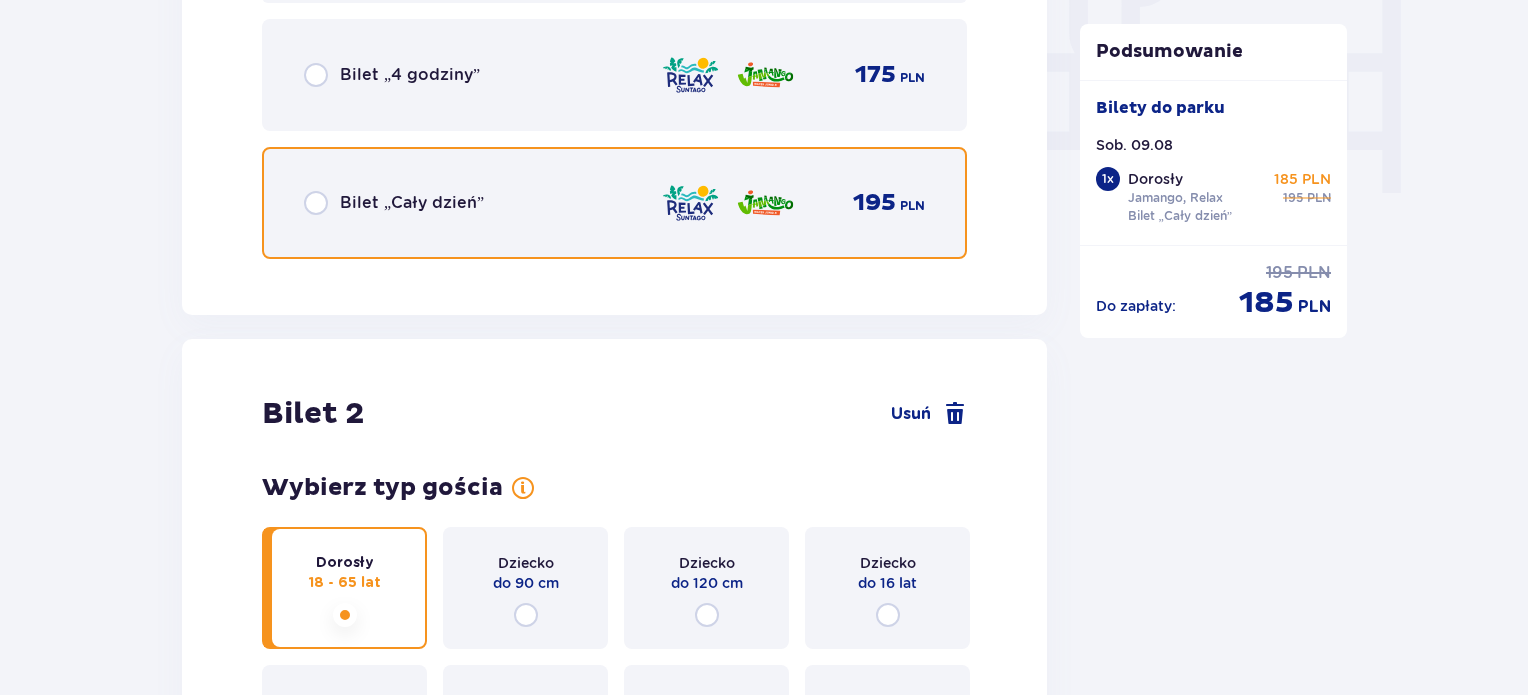 click at bounding box center [316, 203] 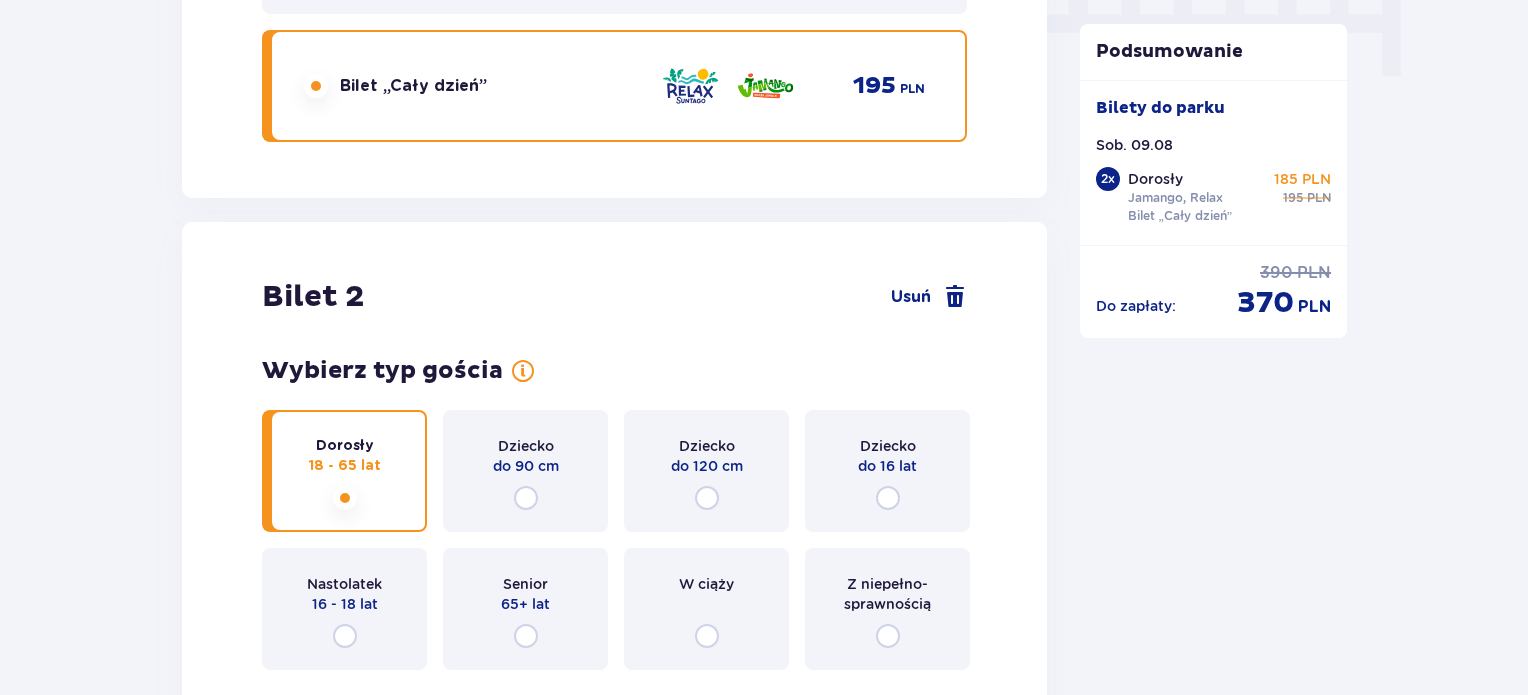 scroll, scrollTop: 2112, scrollLeft: 0, axis: vertical 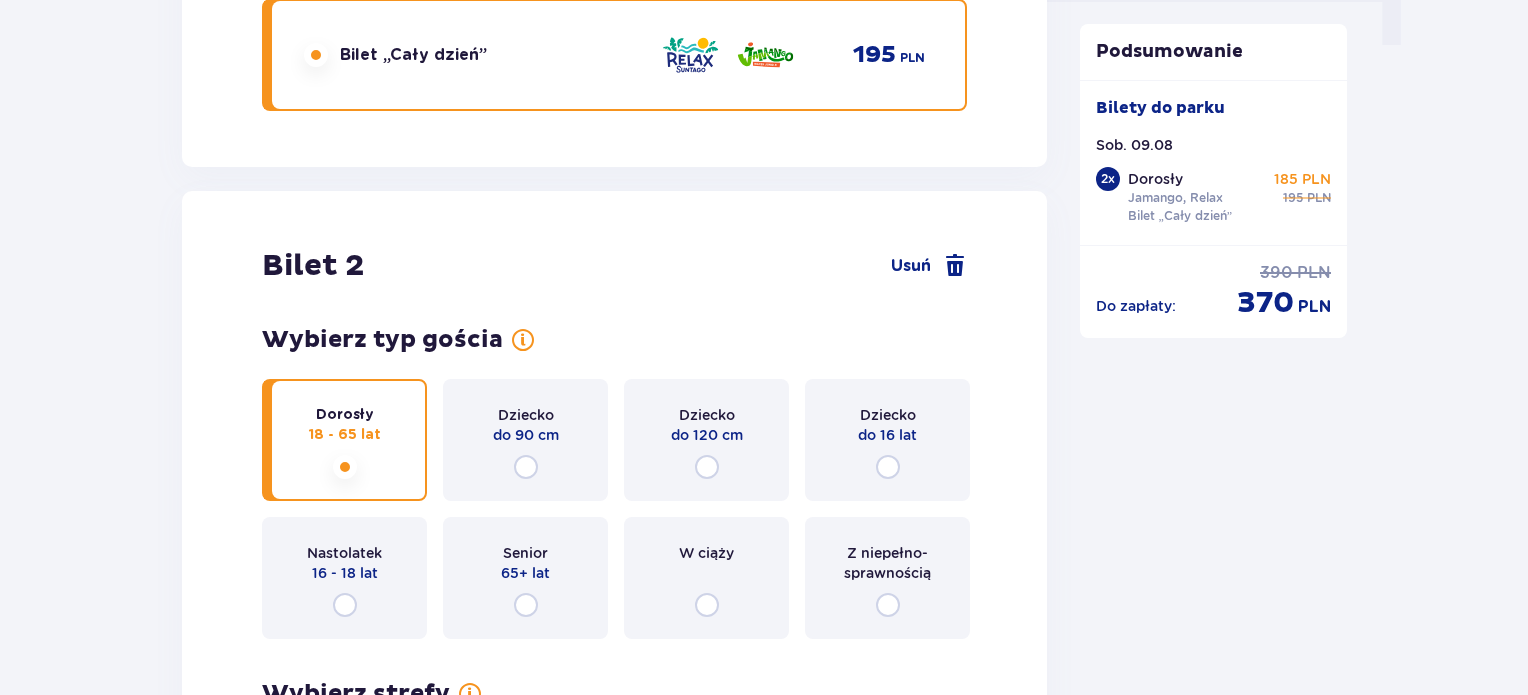 click on "Nastolatek 16 - 18 lat" at bounding box center (344, 578) 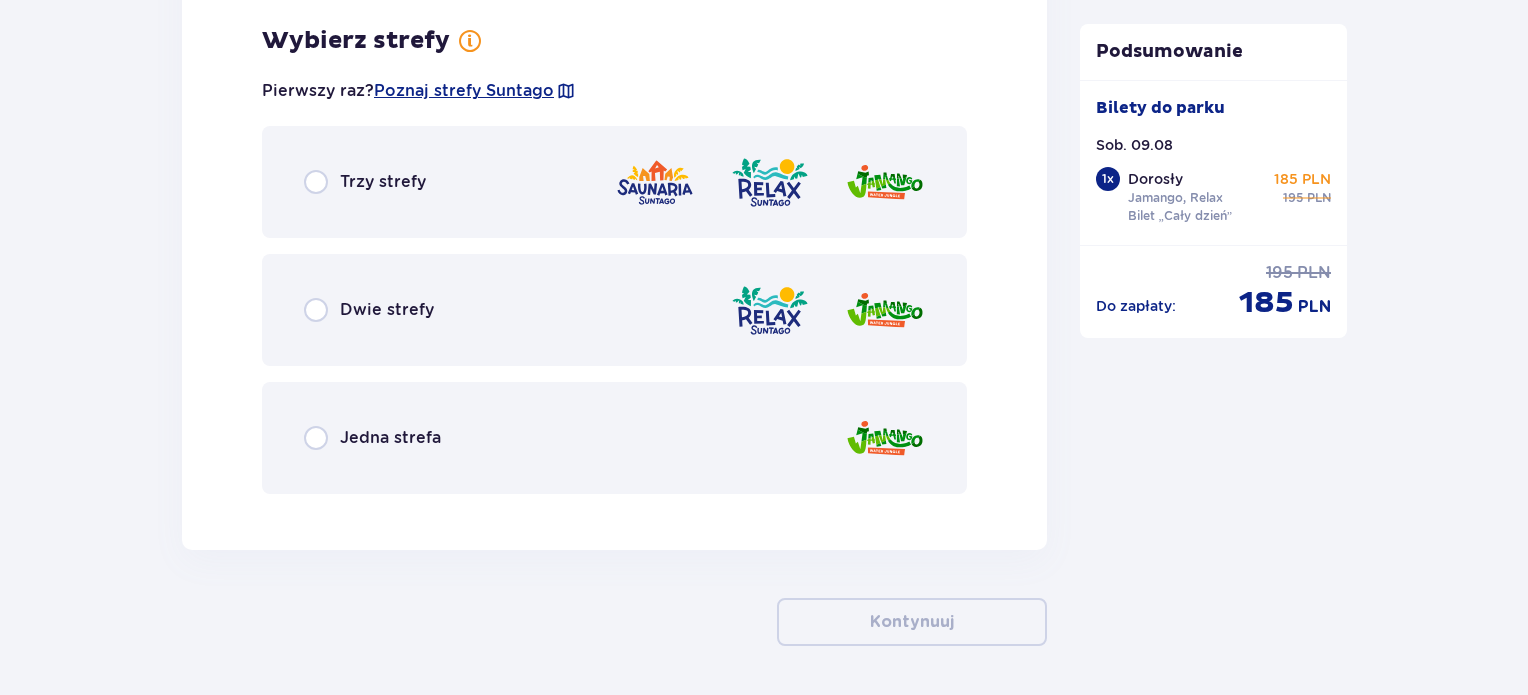 scroll, scrollTop: 2766, scrollLeft: 0, axis: vertical 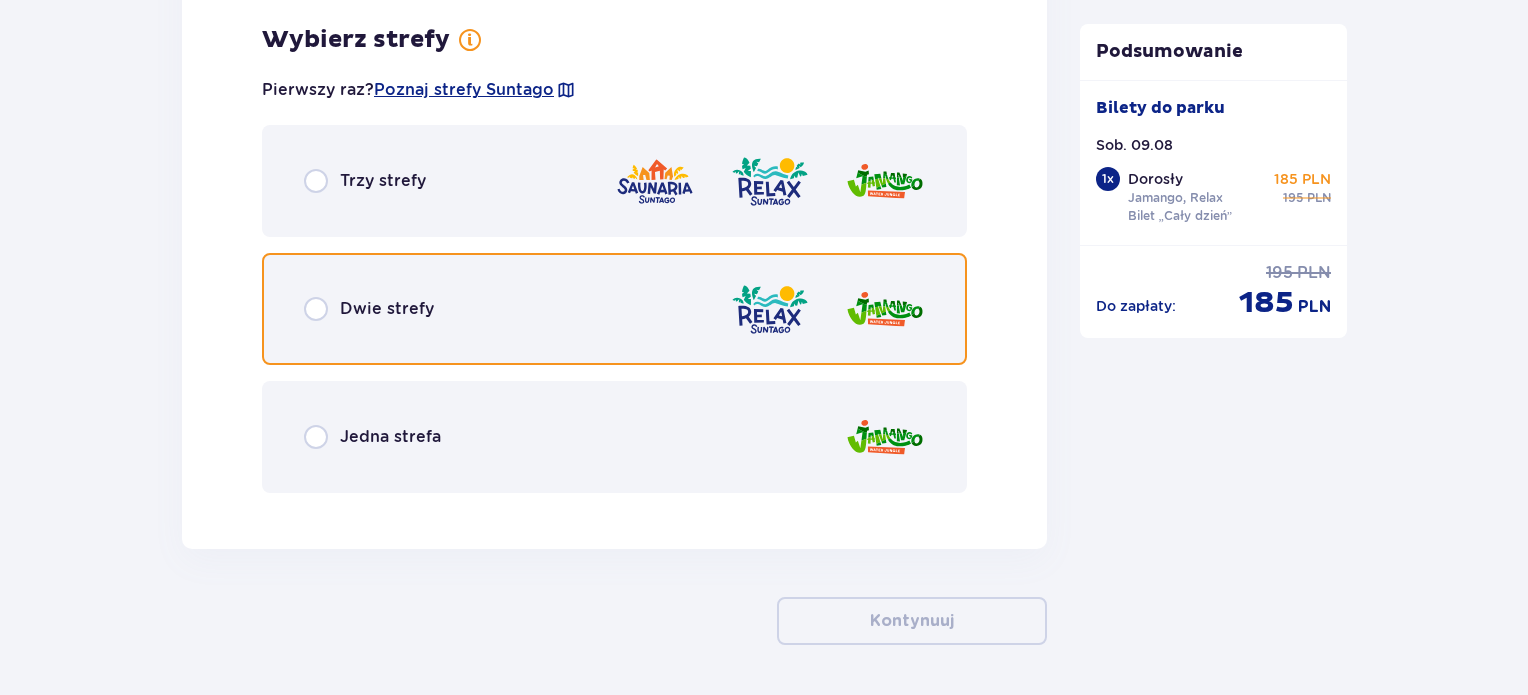 click at bounding box center (316, 309) 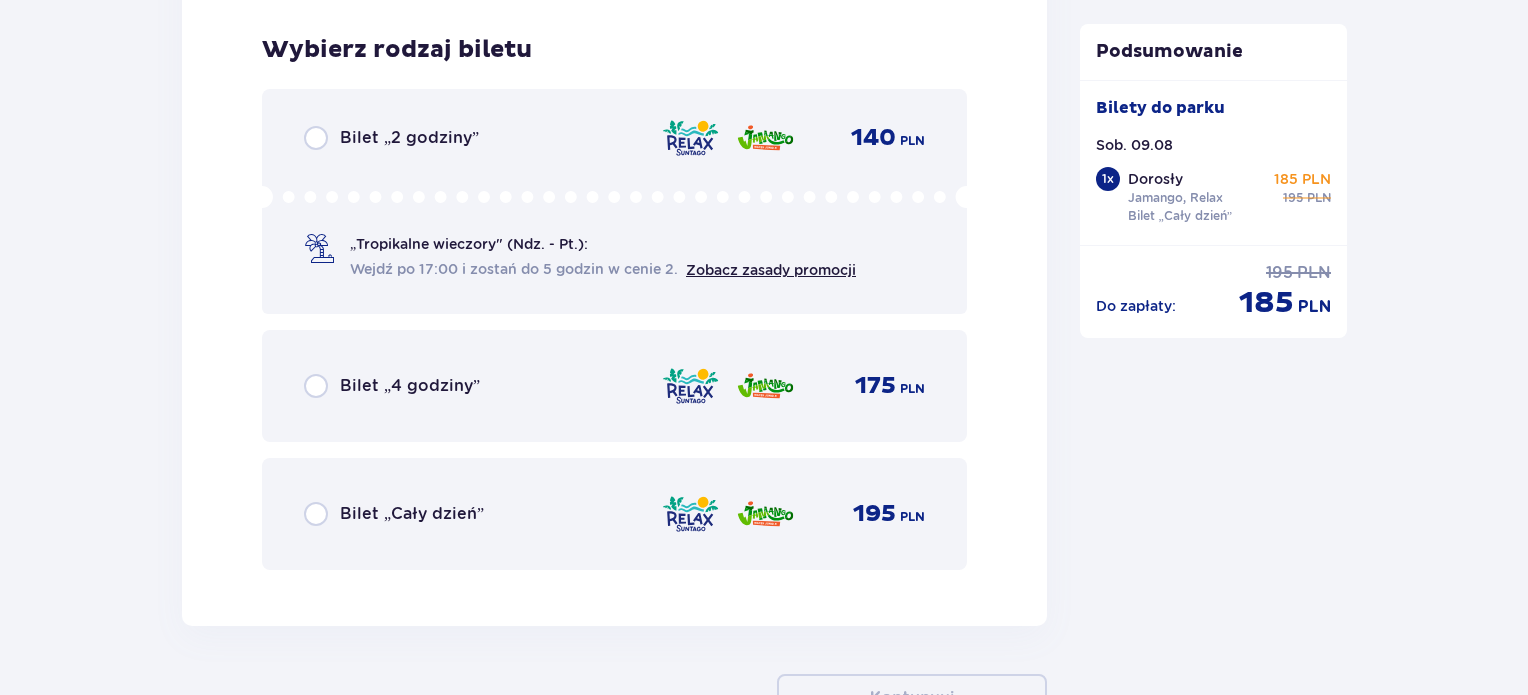 scroll, scrollTop: 3274, scrollLeft: 0, axis: vertical 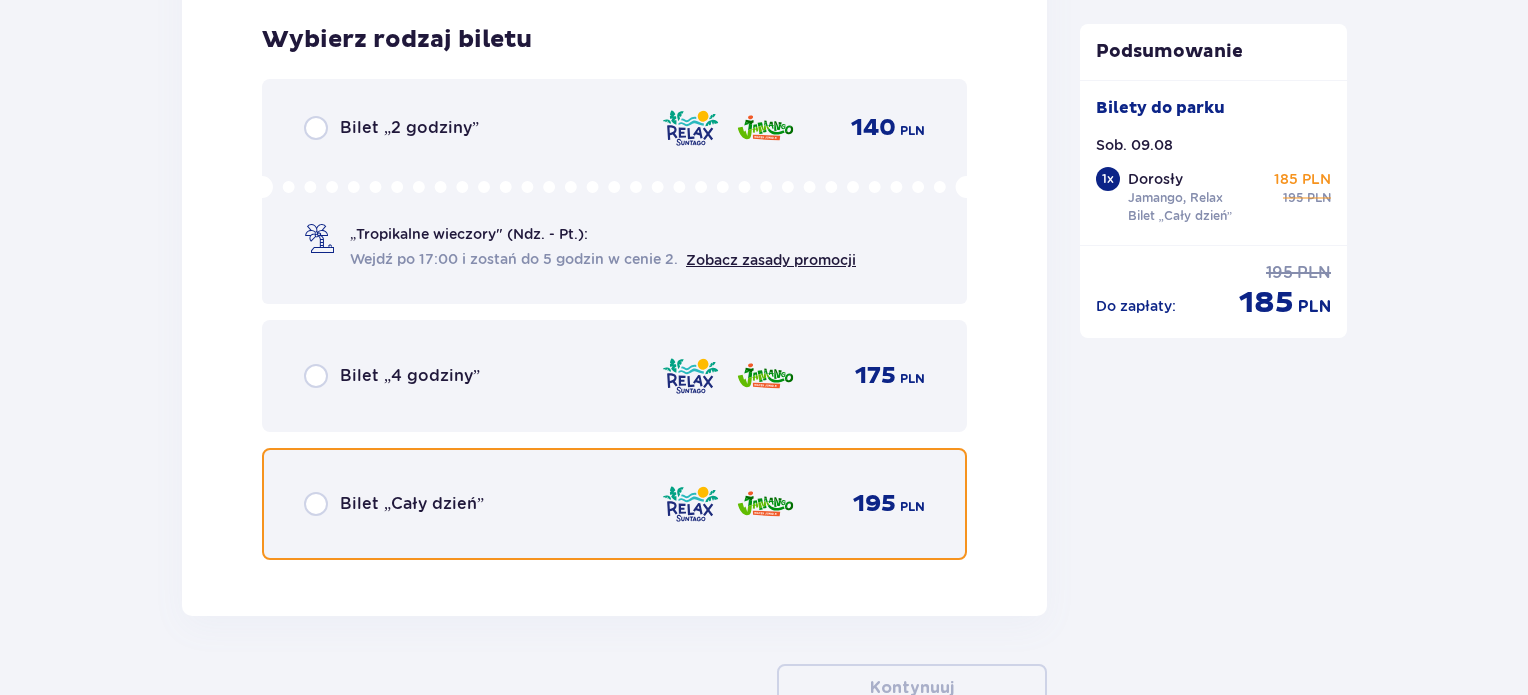 click at bounding box center (316, 504) 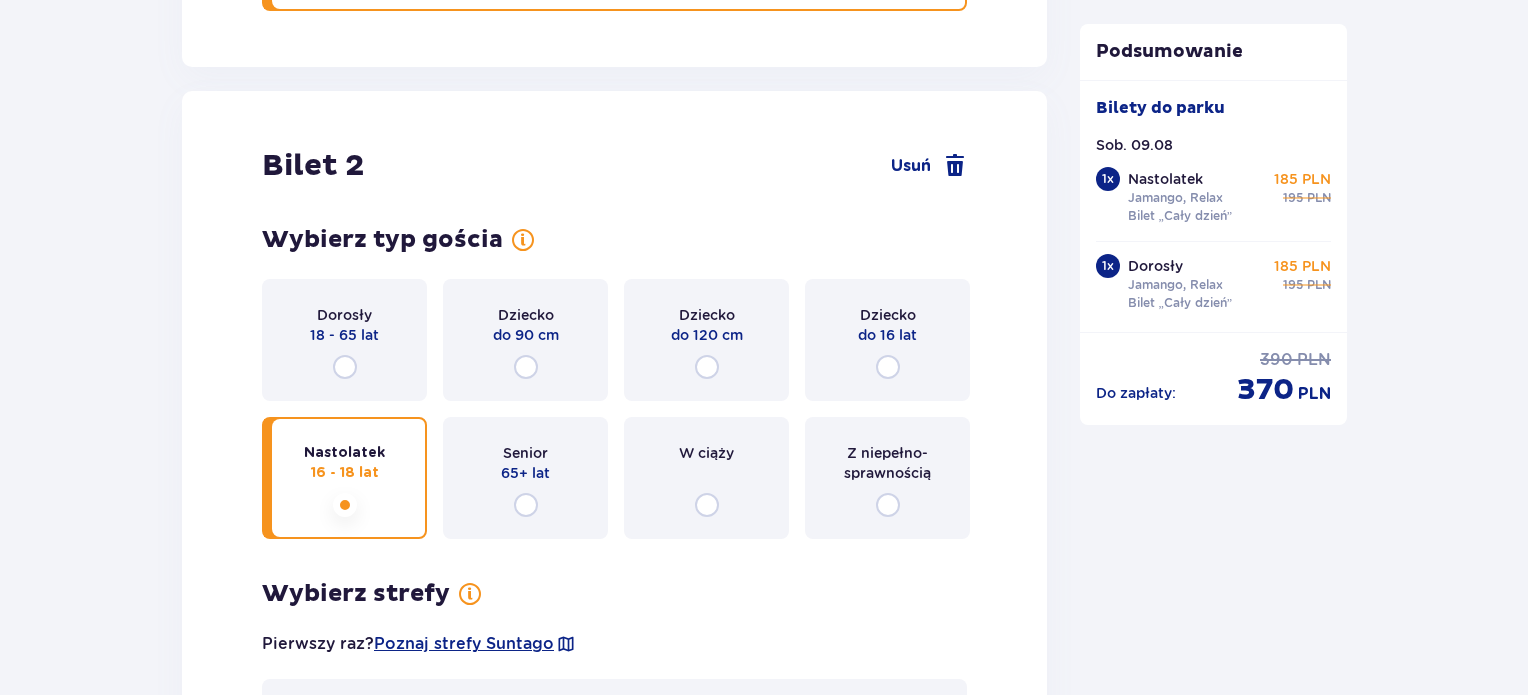 scroll, scrollTop: 1712, scrollLeft: 0, axis: vertical 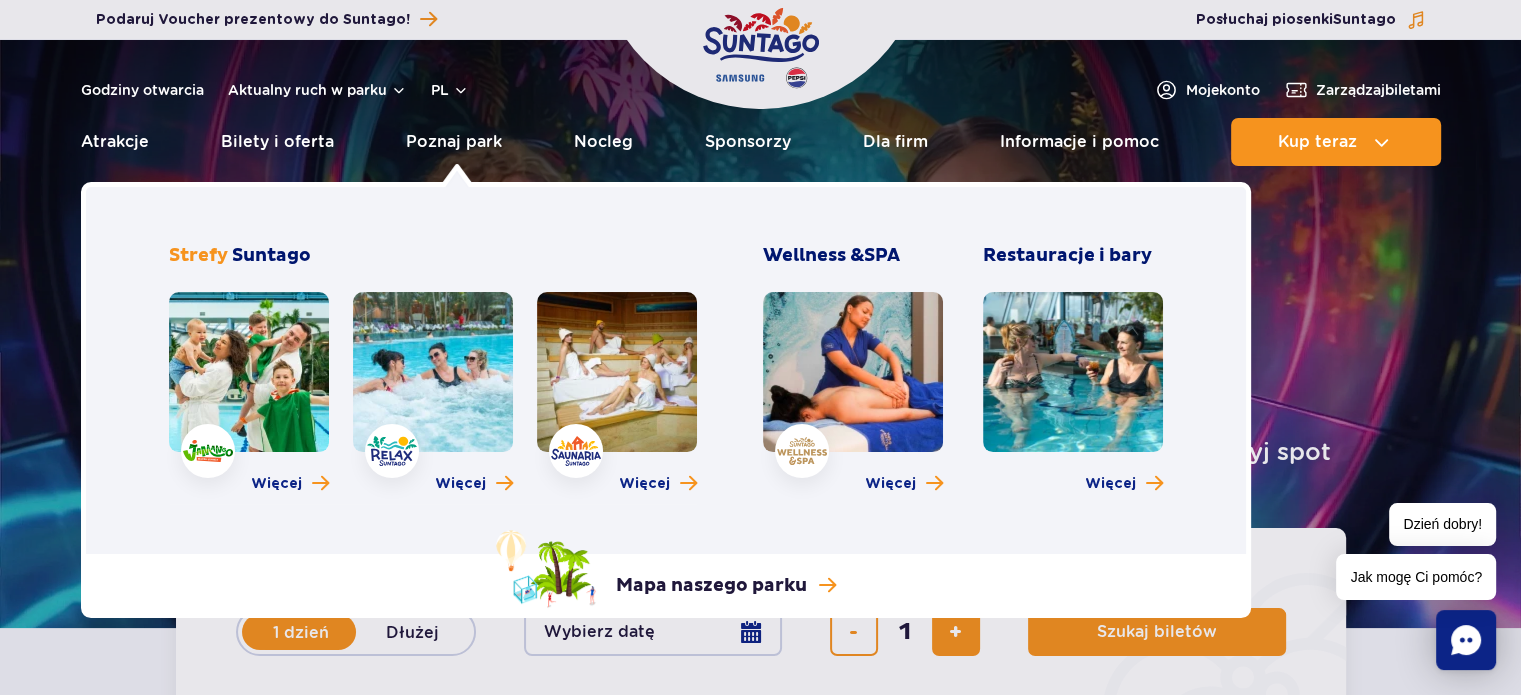 click at bounding box center [249, 372] 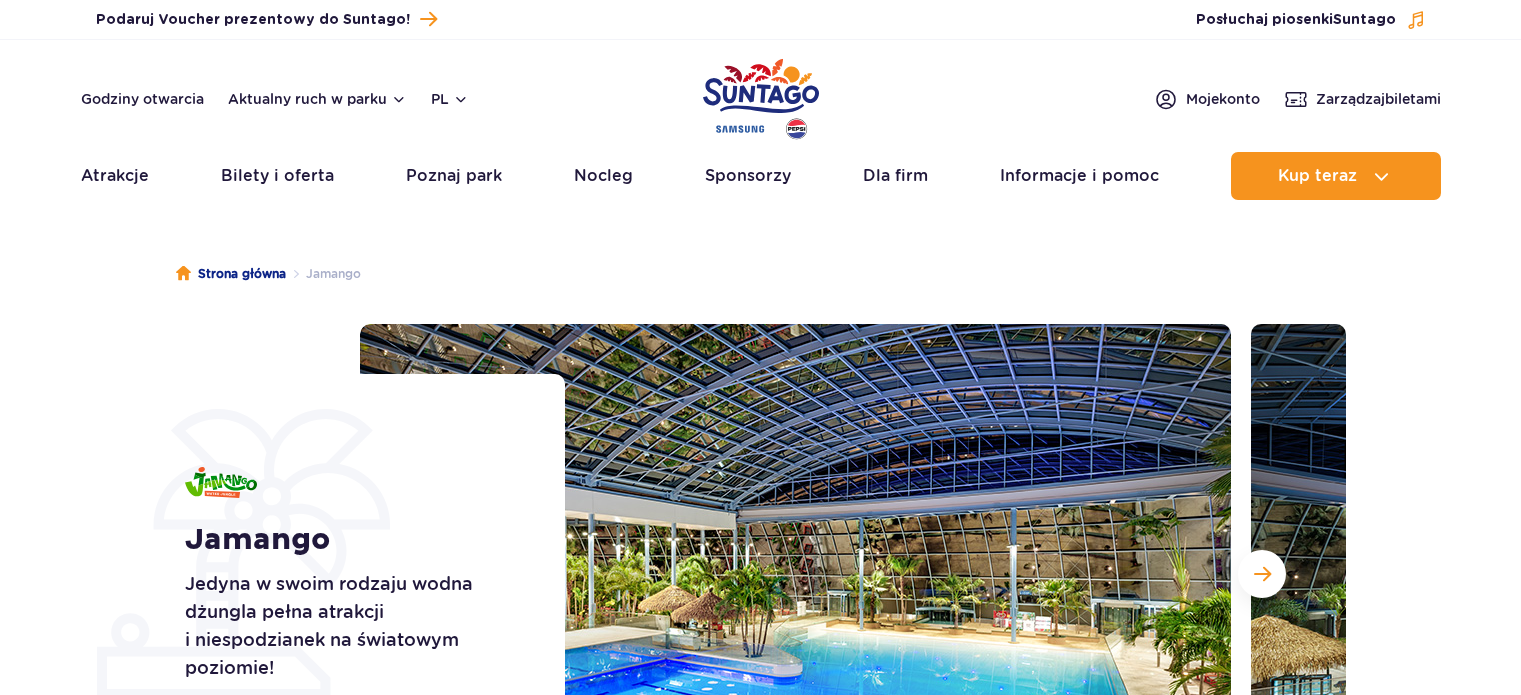scroll, scrollTop: 0, scrollLeft: 0, axis: both 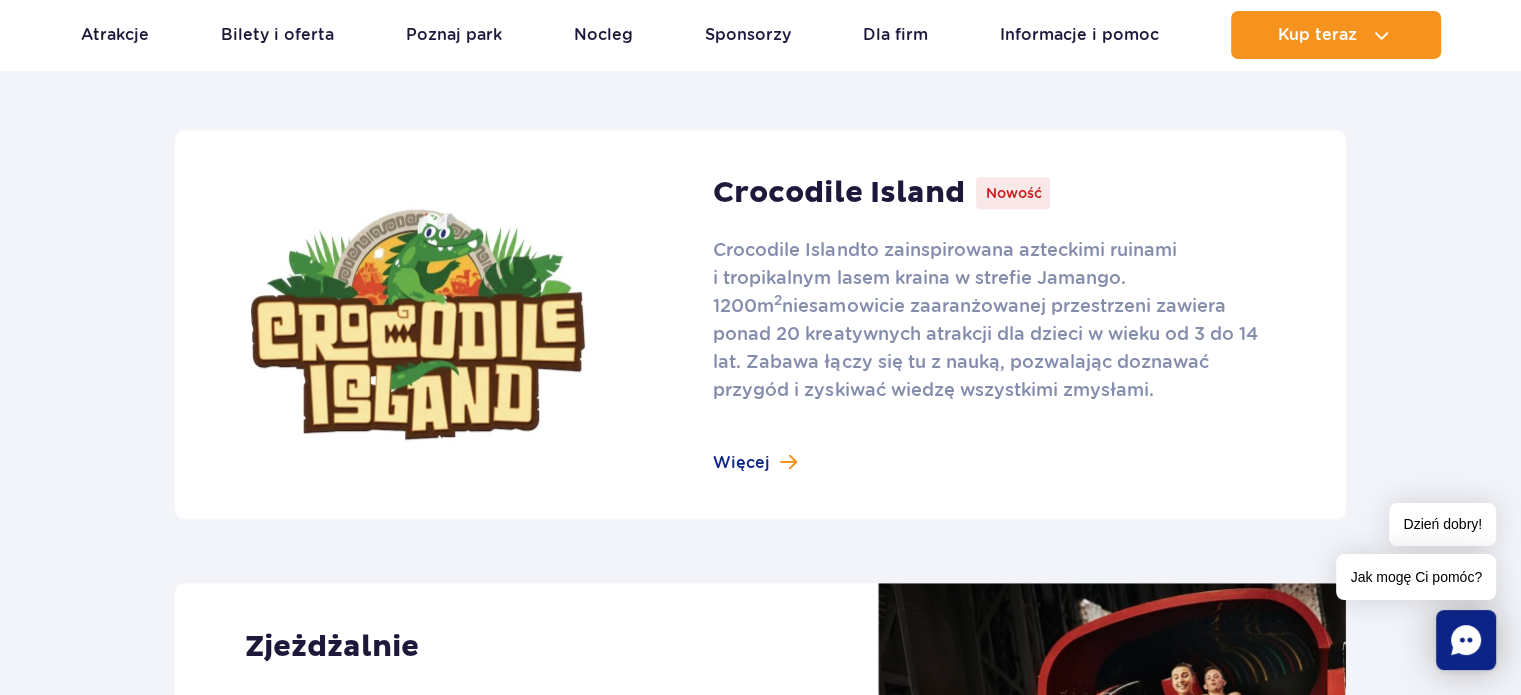 click at bounding box center (760, 324) 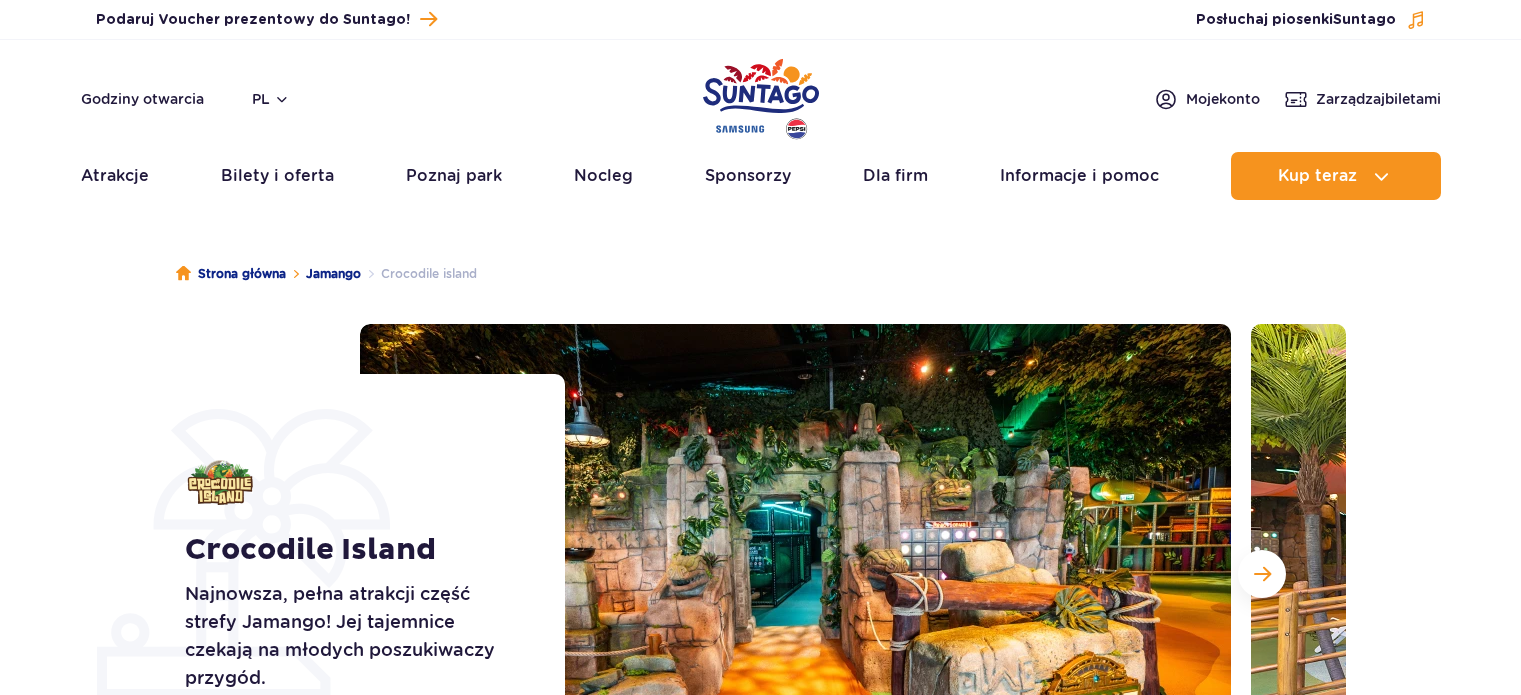 scroll, scrollTop: 0, scrollLeft: 0, axis: both 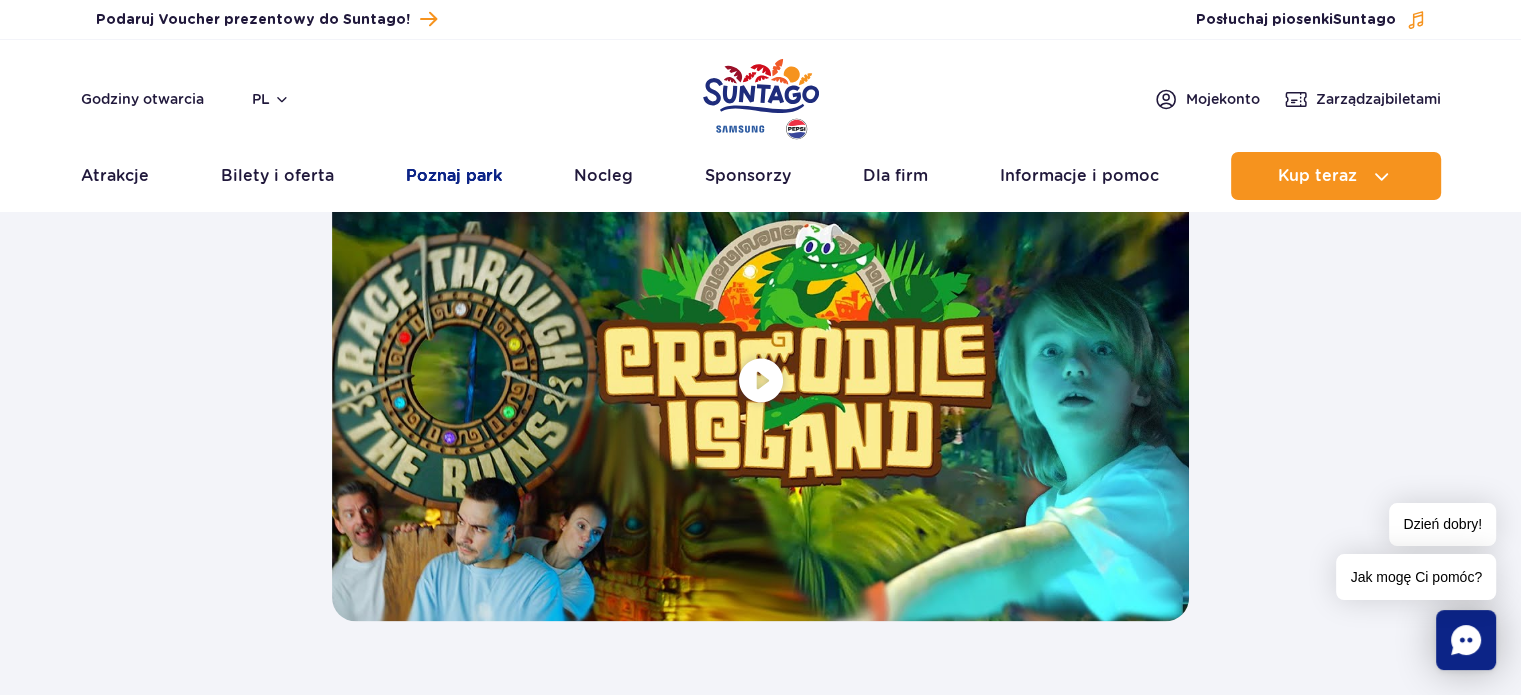 click on "Poznaj park" at bounding box center [454, 176] 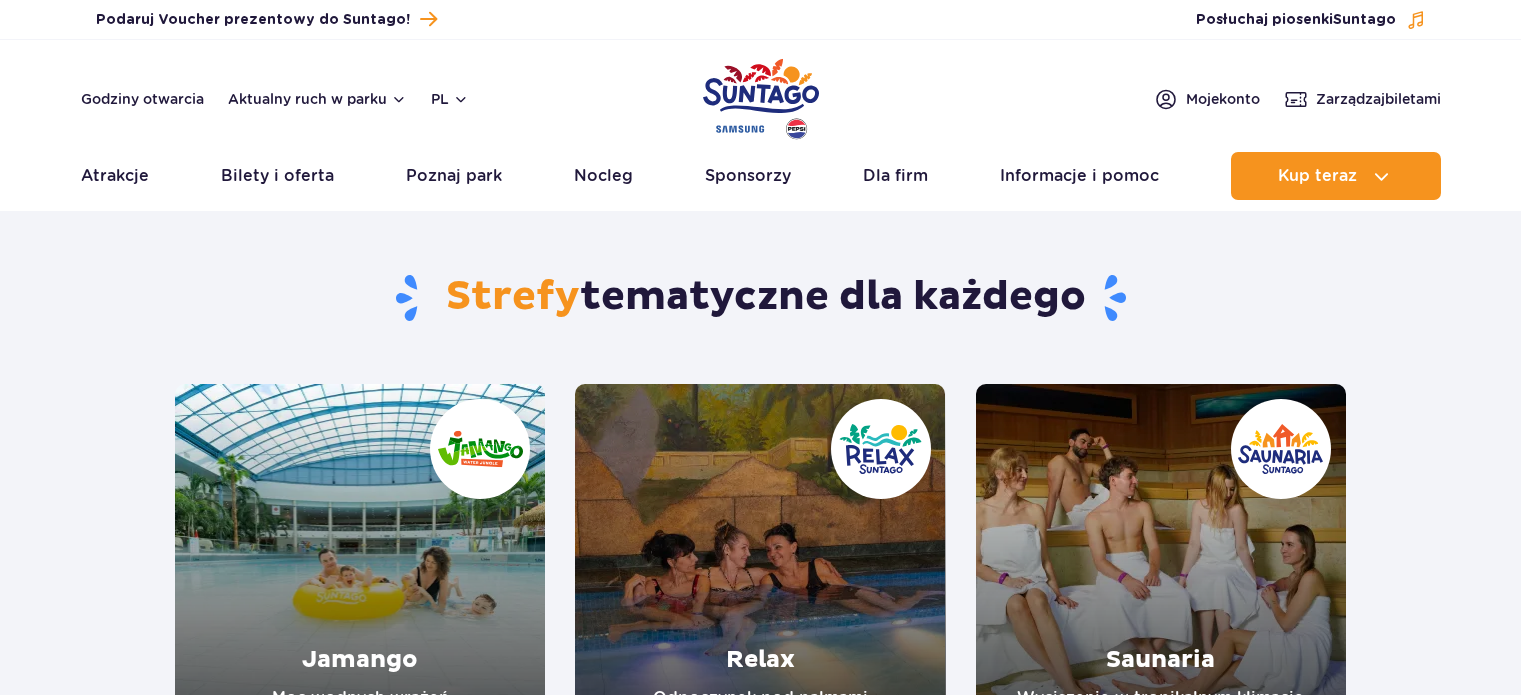 scroll, scrollTop: 0, scrollLeft: 0, axis: both 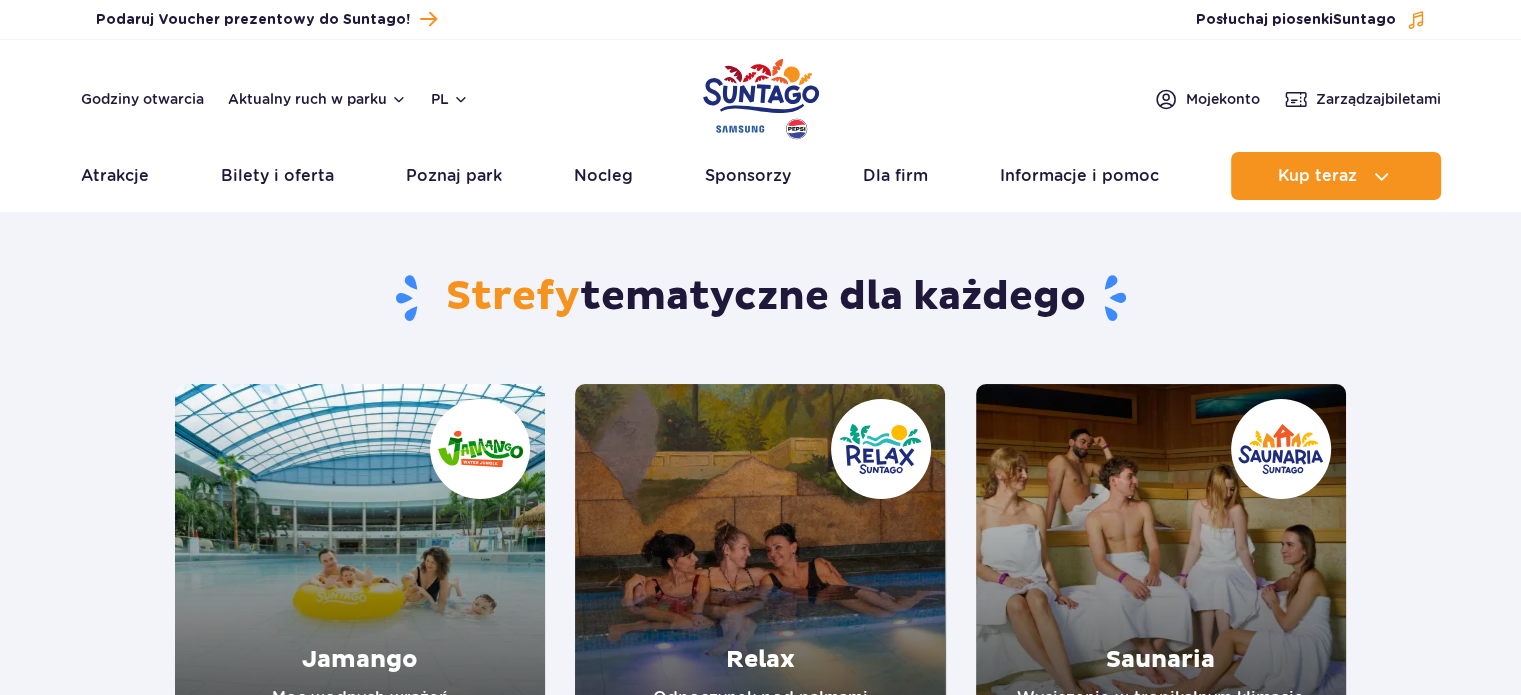click at bounding box center [360, 569] 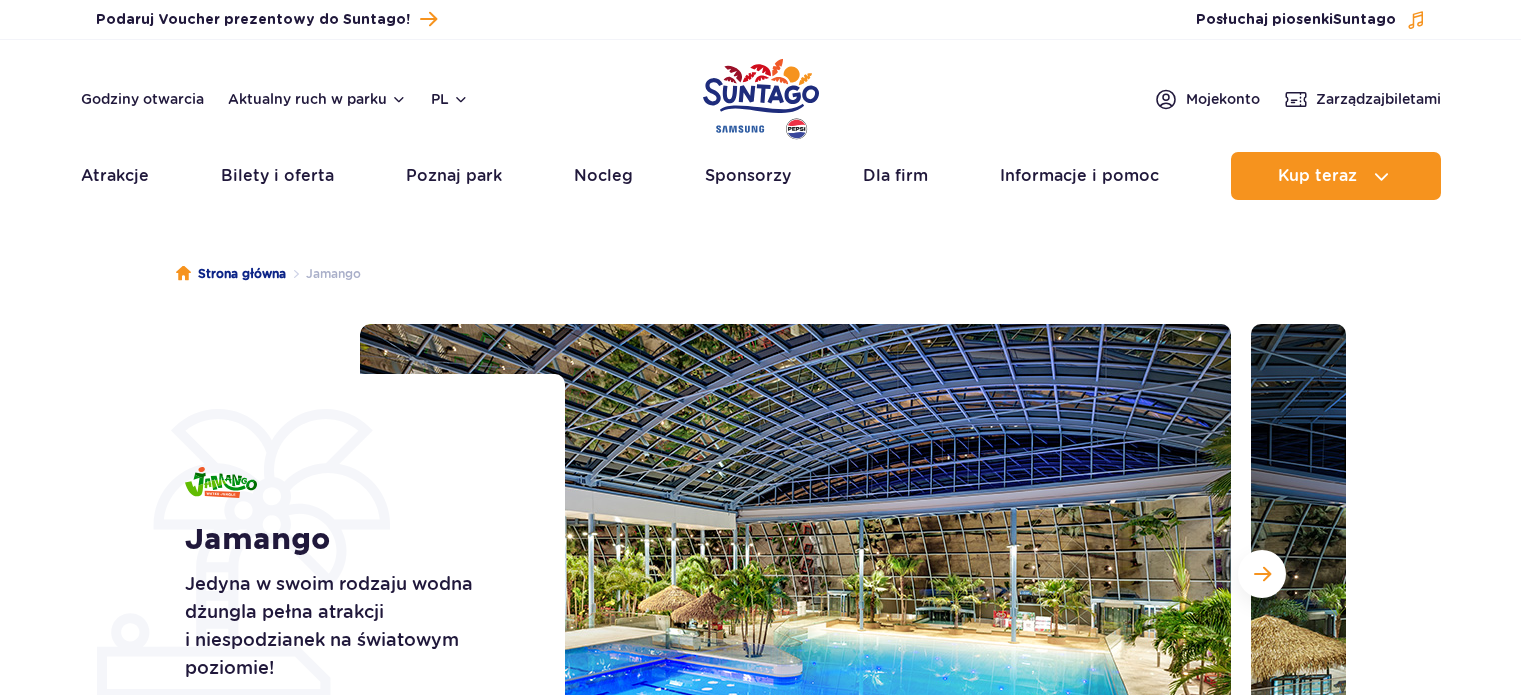 scroll, scrollTop: 5, scrollLeft: 0, axis: vertical 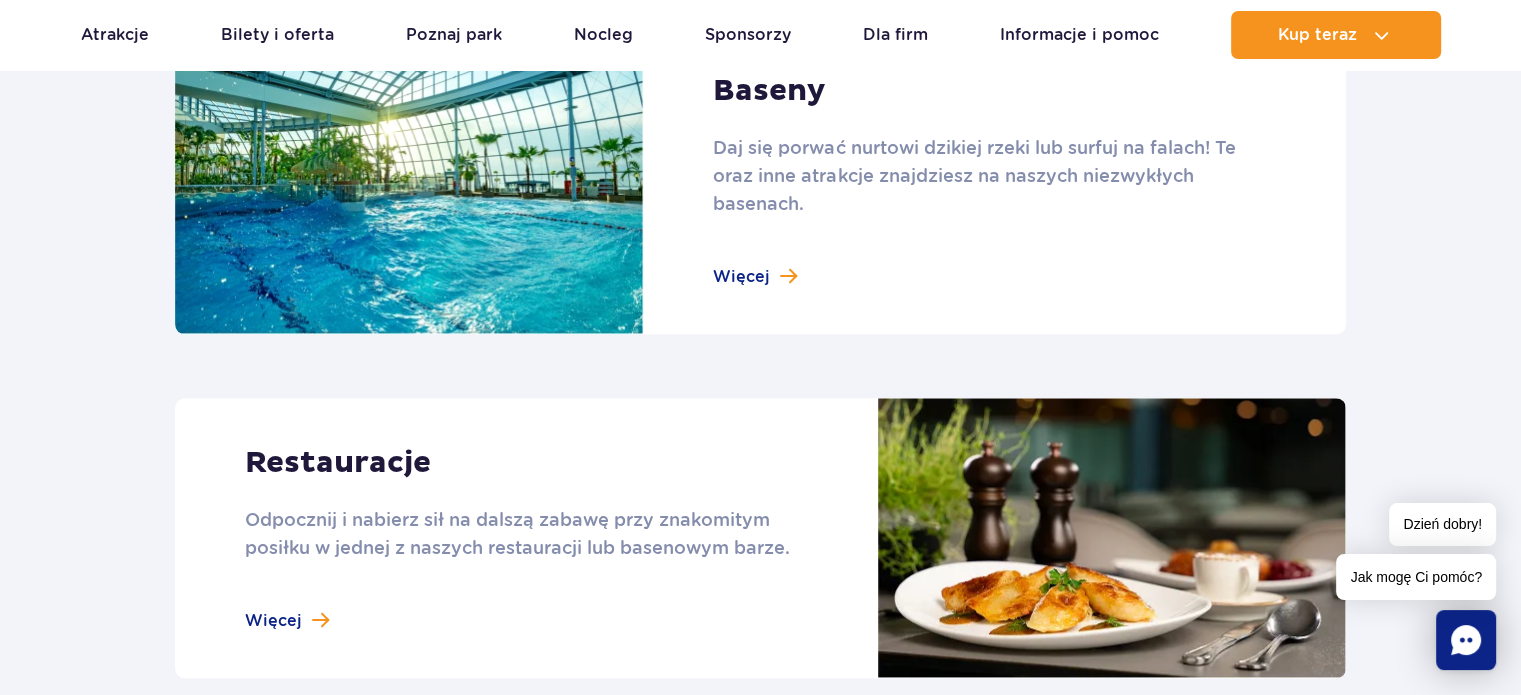 click at bounding box center (760, 181) 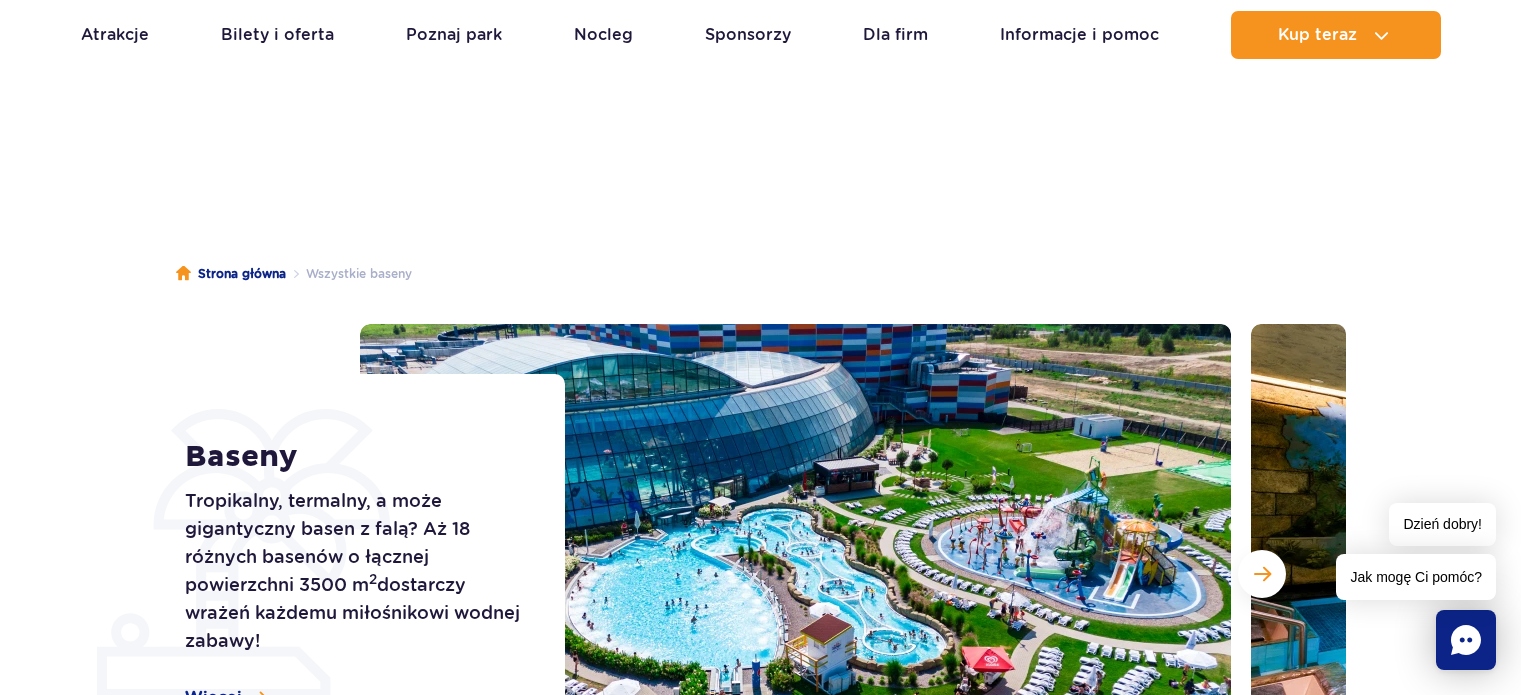 scroll, scrollTop: 100, scrollLeft: 0, axis: vertical 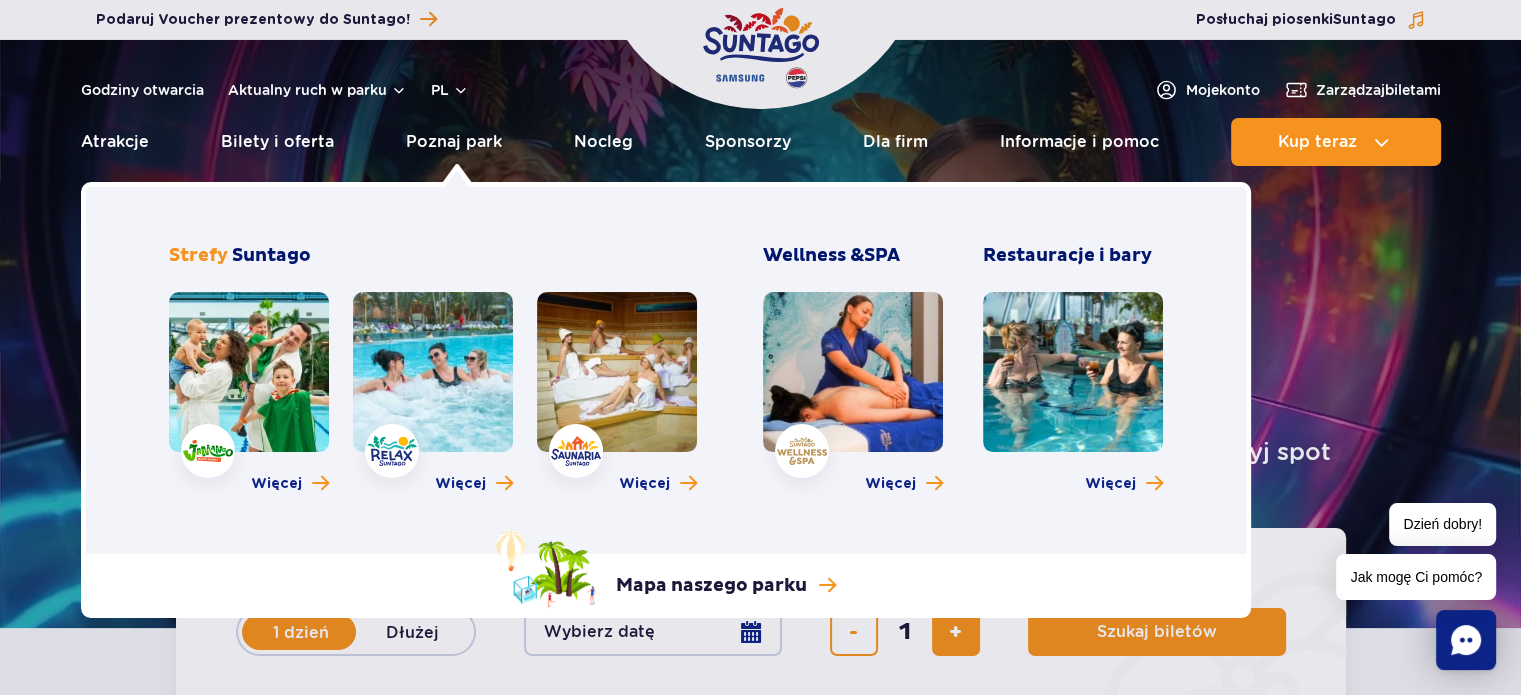 click at bounding box center (249, 372) 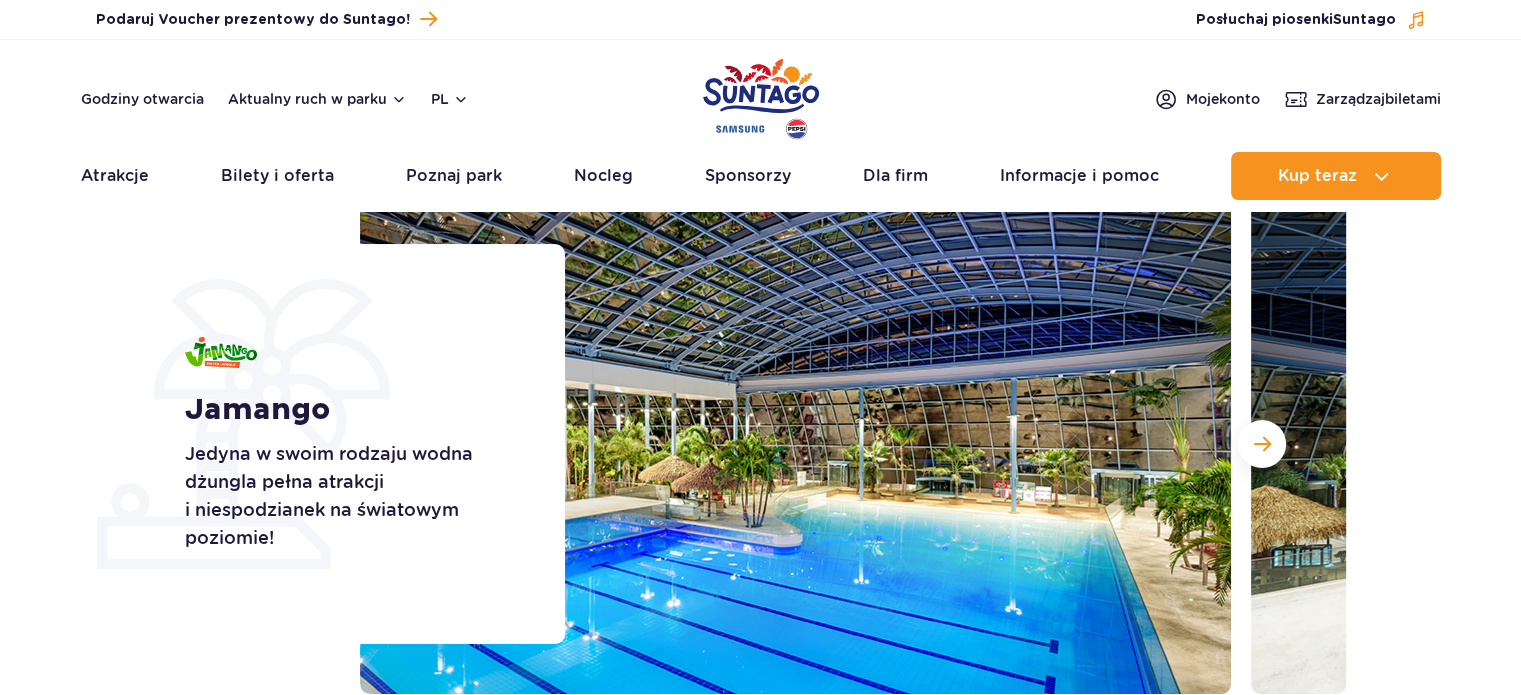 scroll, scrollTop: 0, scrollLeft: 0, axis: both 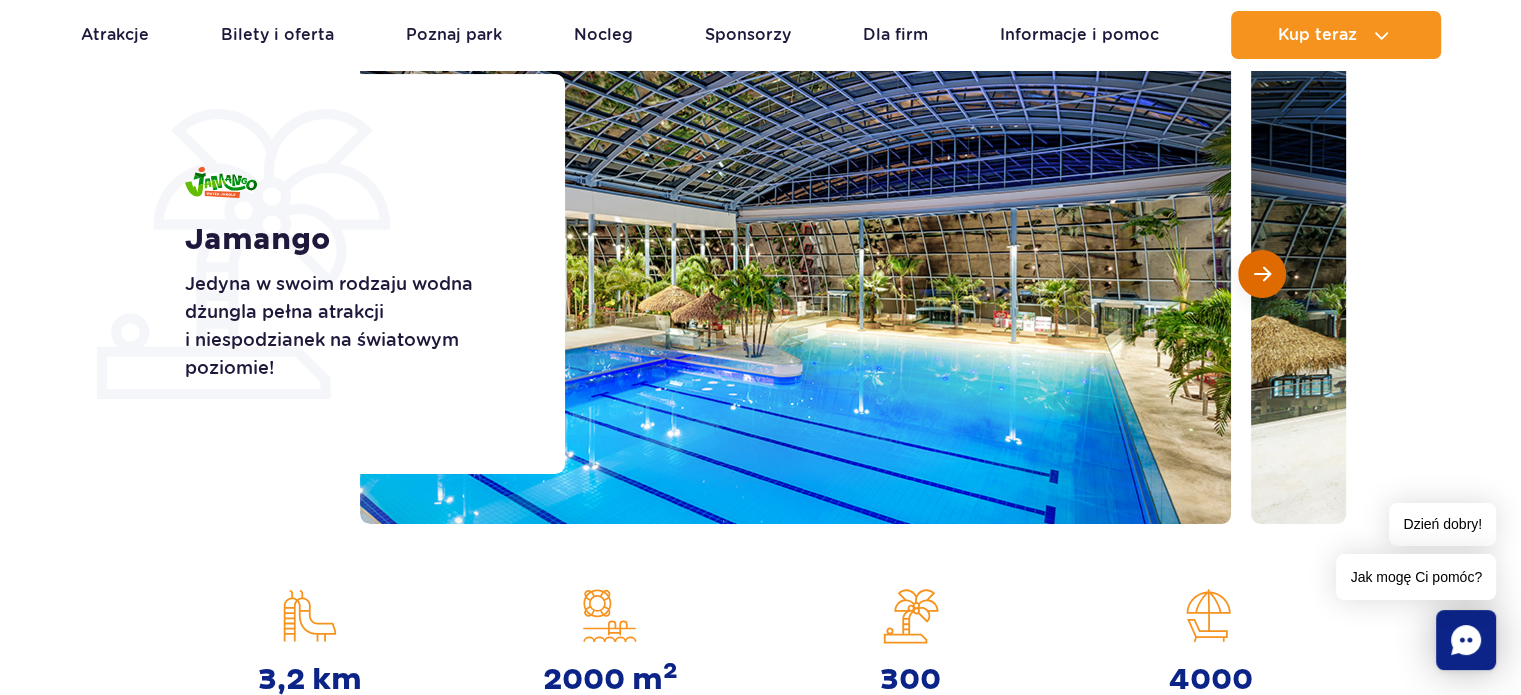 click at bounding box center (1262, 274) 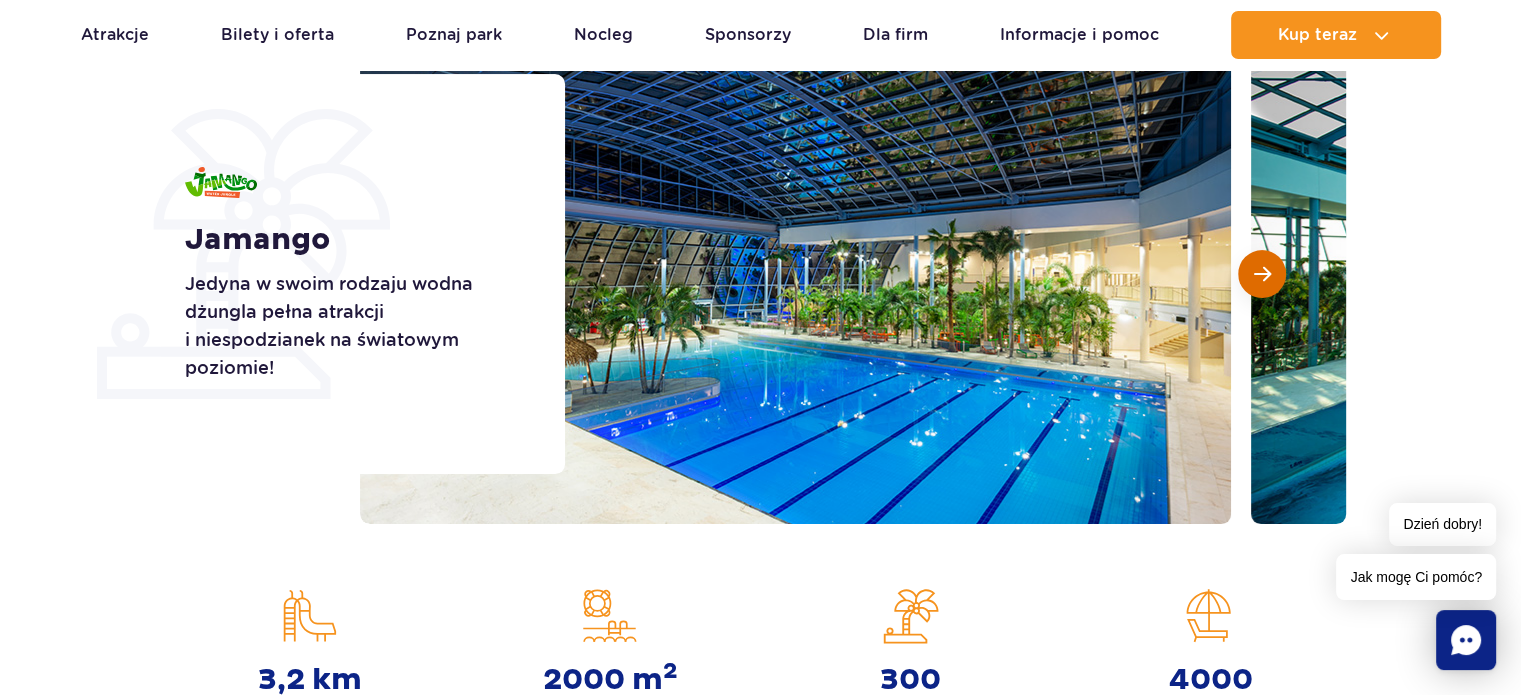 click at bounding box center [1262, 274] 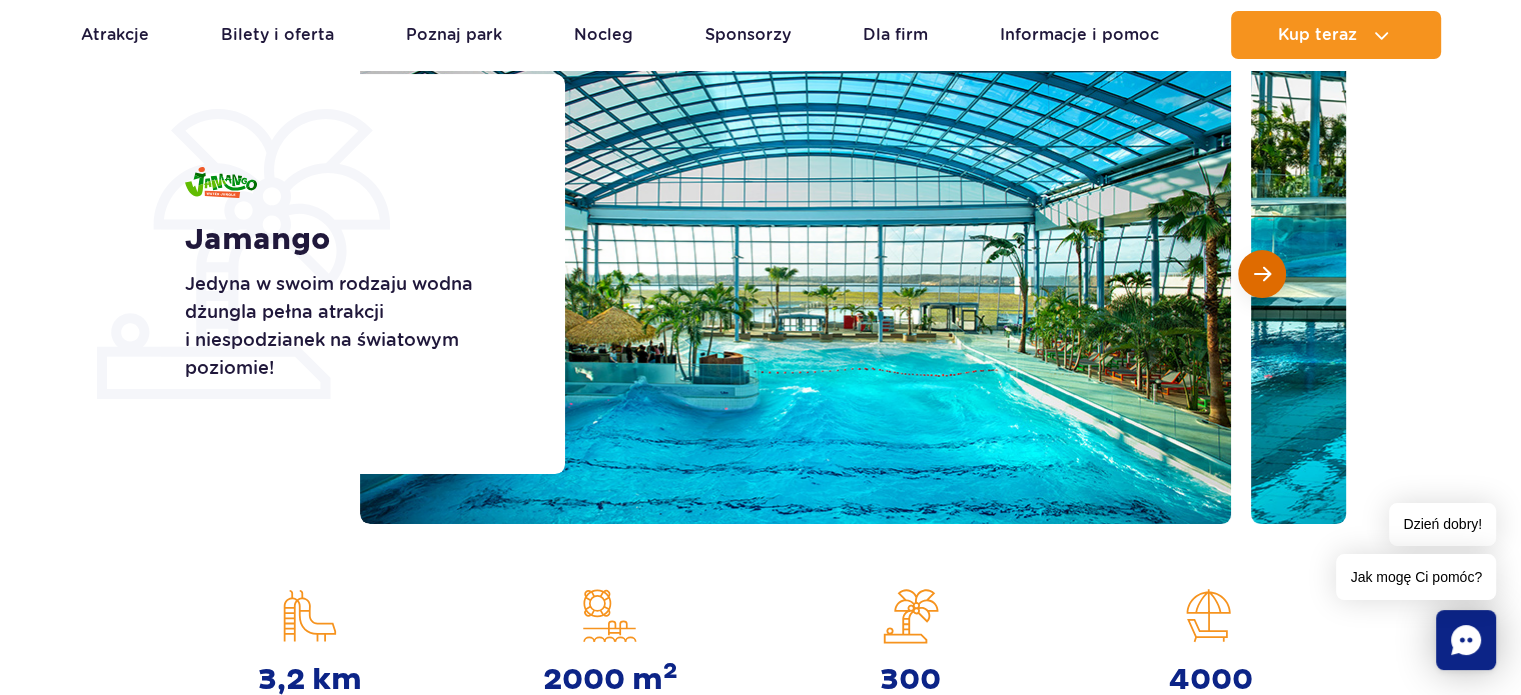 click at bounding box center (1262, 274) 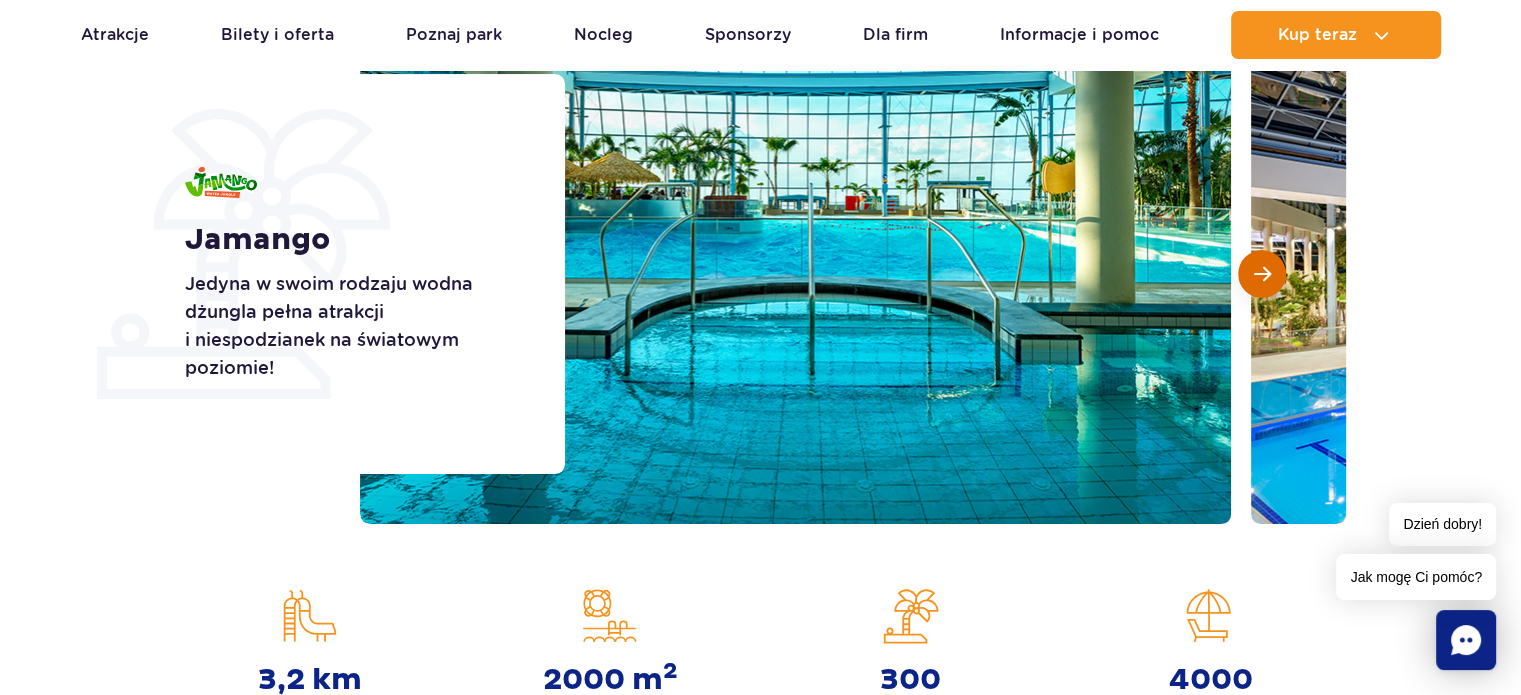 click at bounding box center (1262, 274) 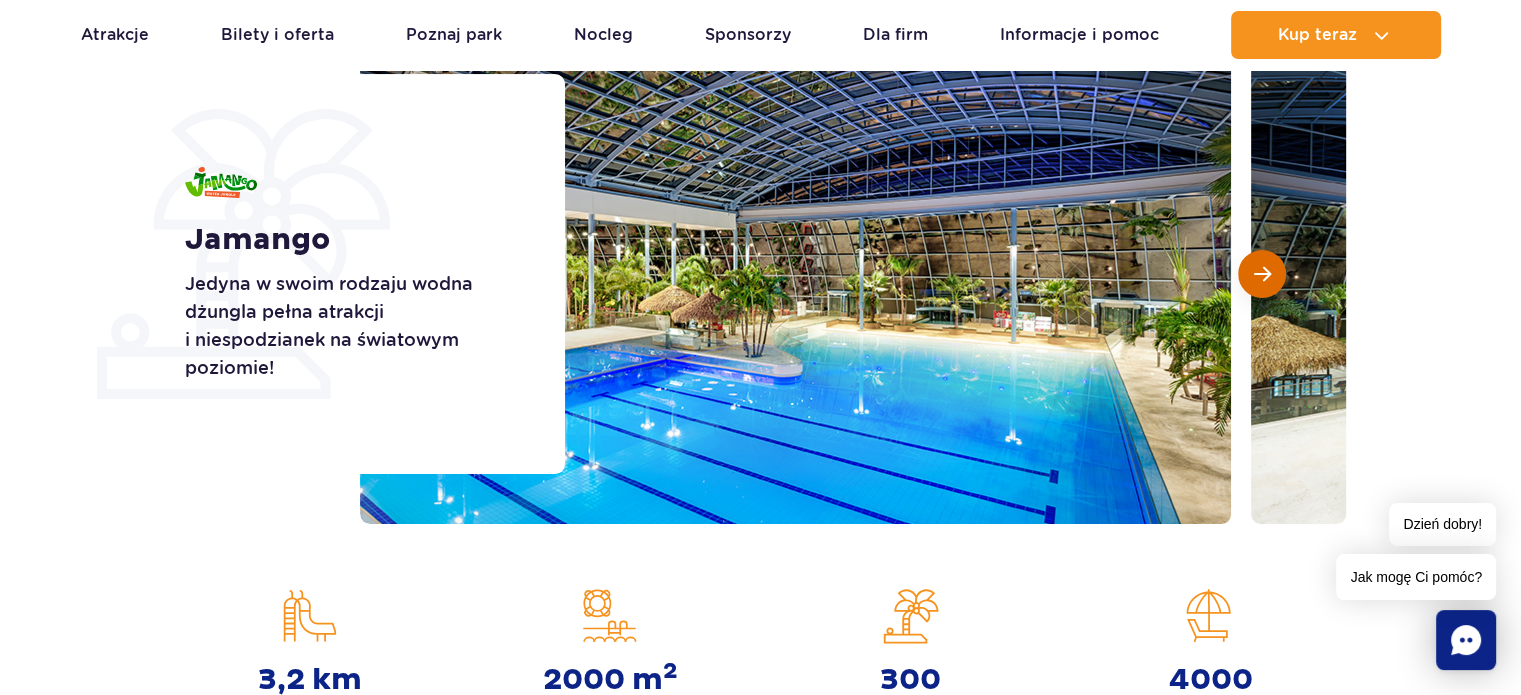 click at bounding box center (1262, 274) 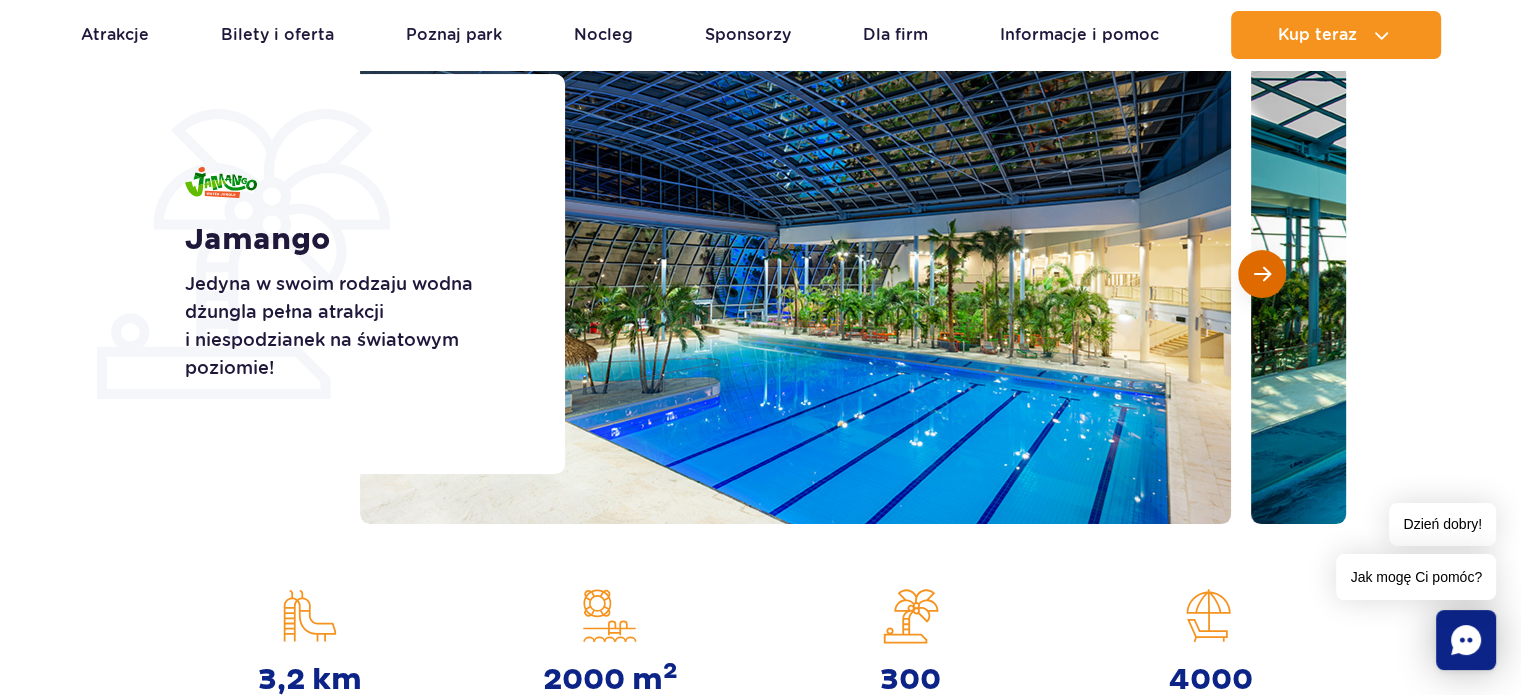 click at bounding box center [1262, 274] 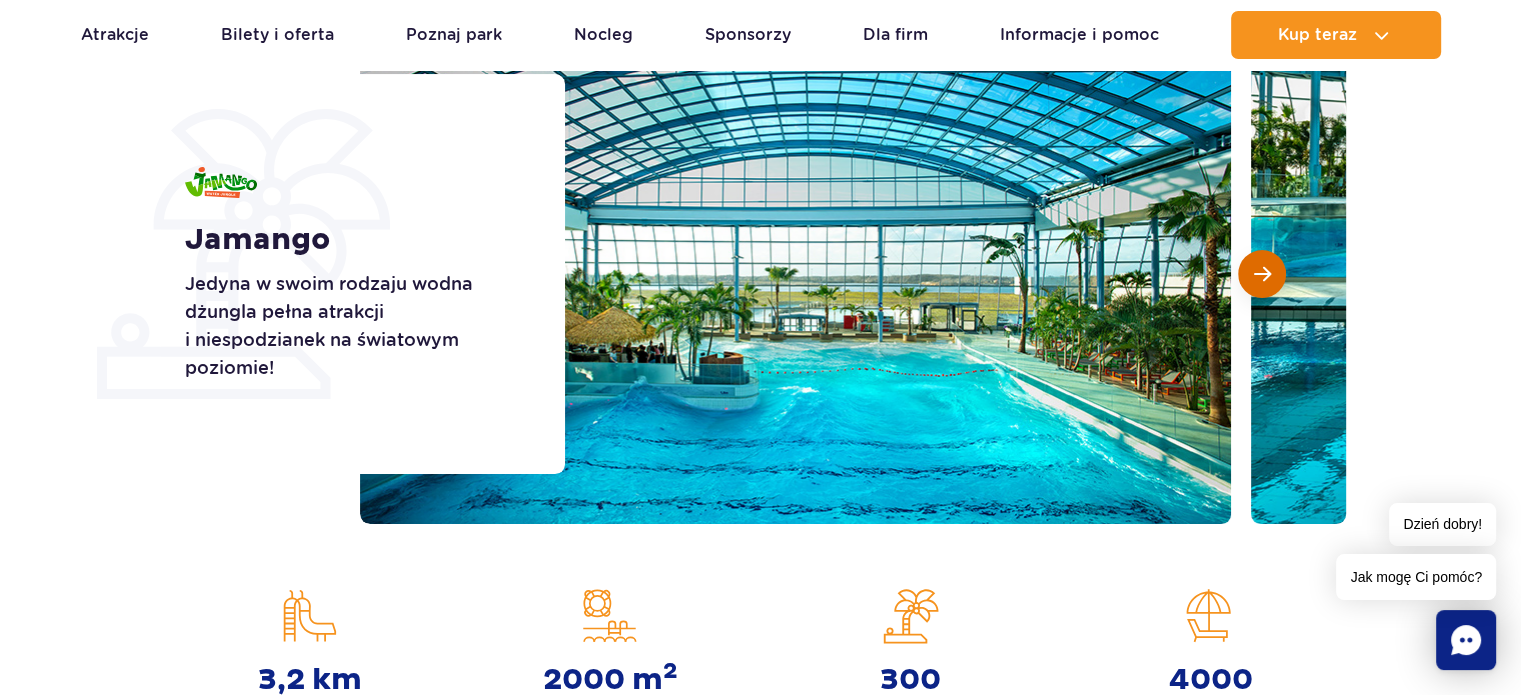 click at bounding box center [1262, 274] 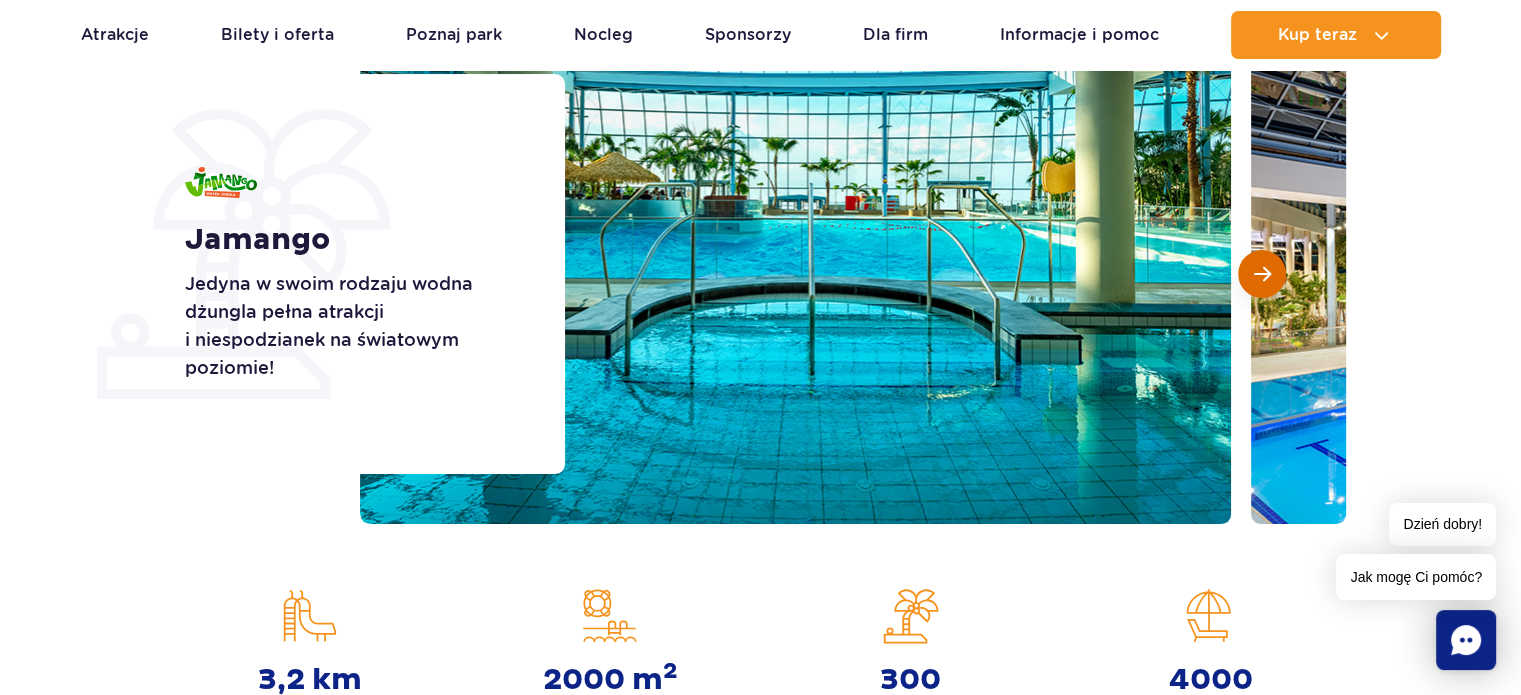 click at bounding box center (1262, 274) 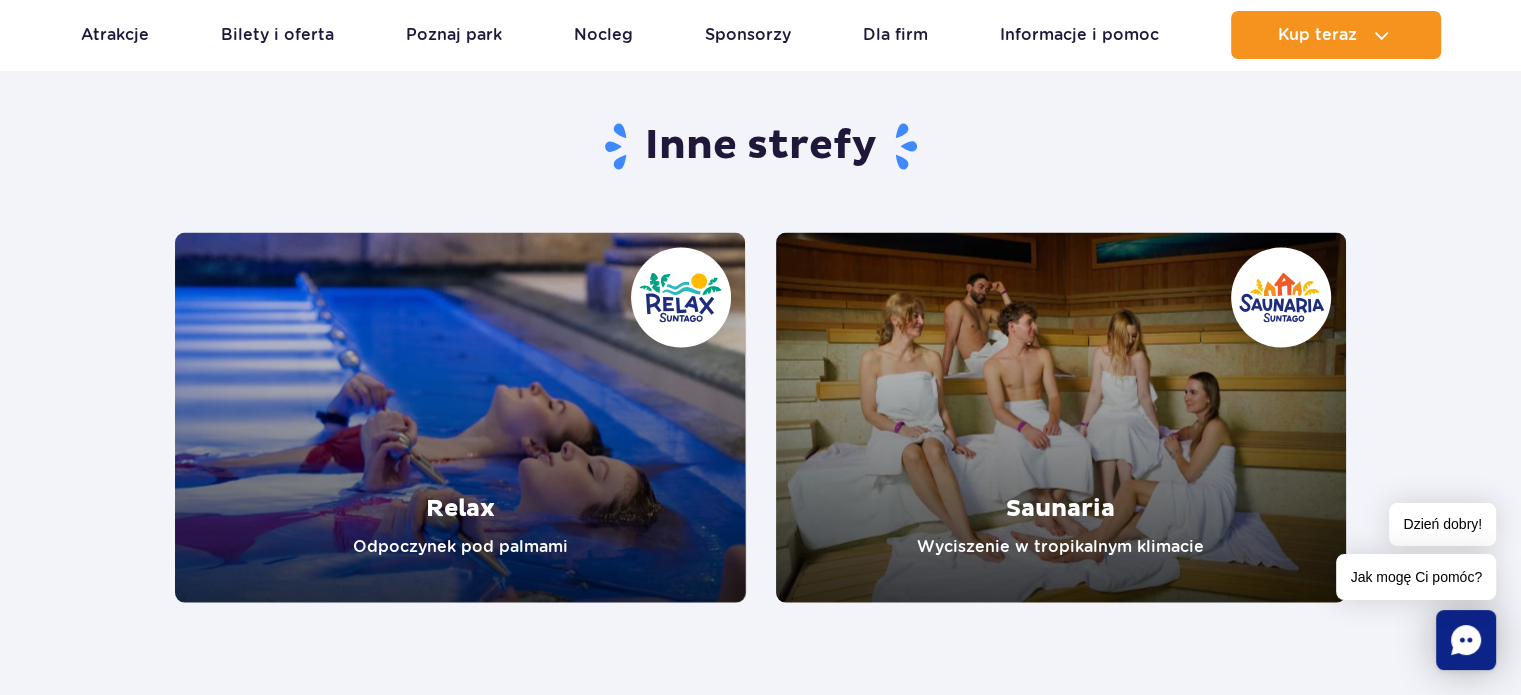 scroll, scrollTop: 4100, scrollLeft: 0, axis: vertical 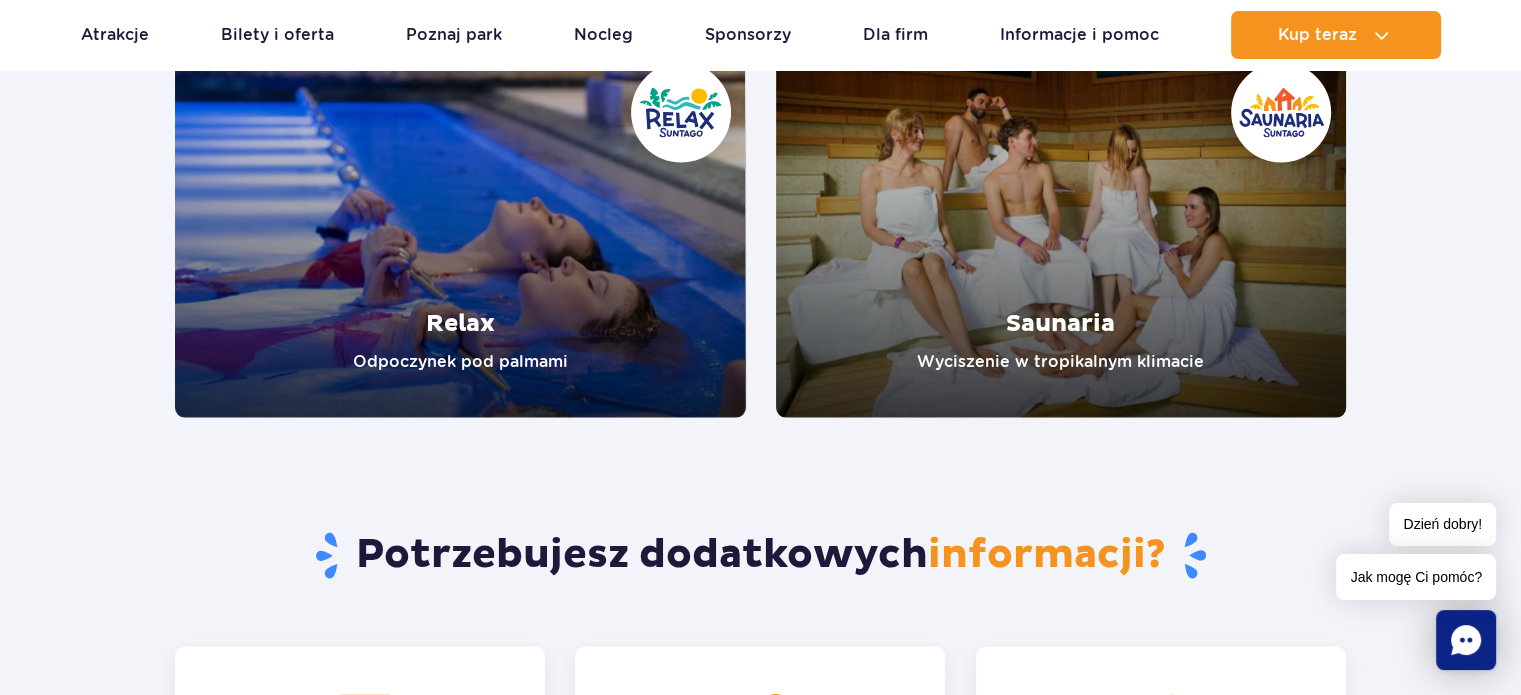 click at bounding box center (460, 233) 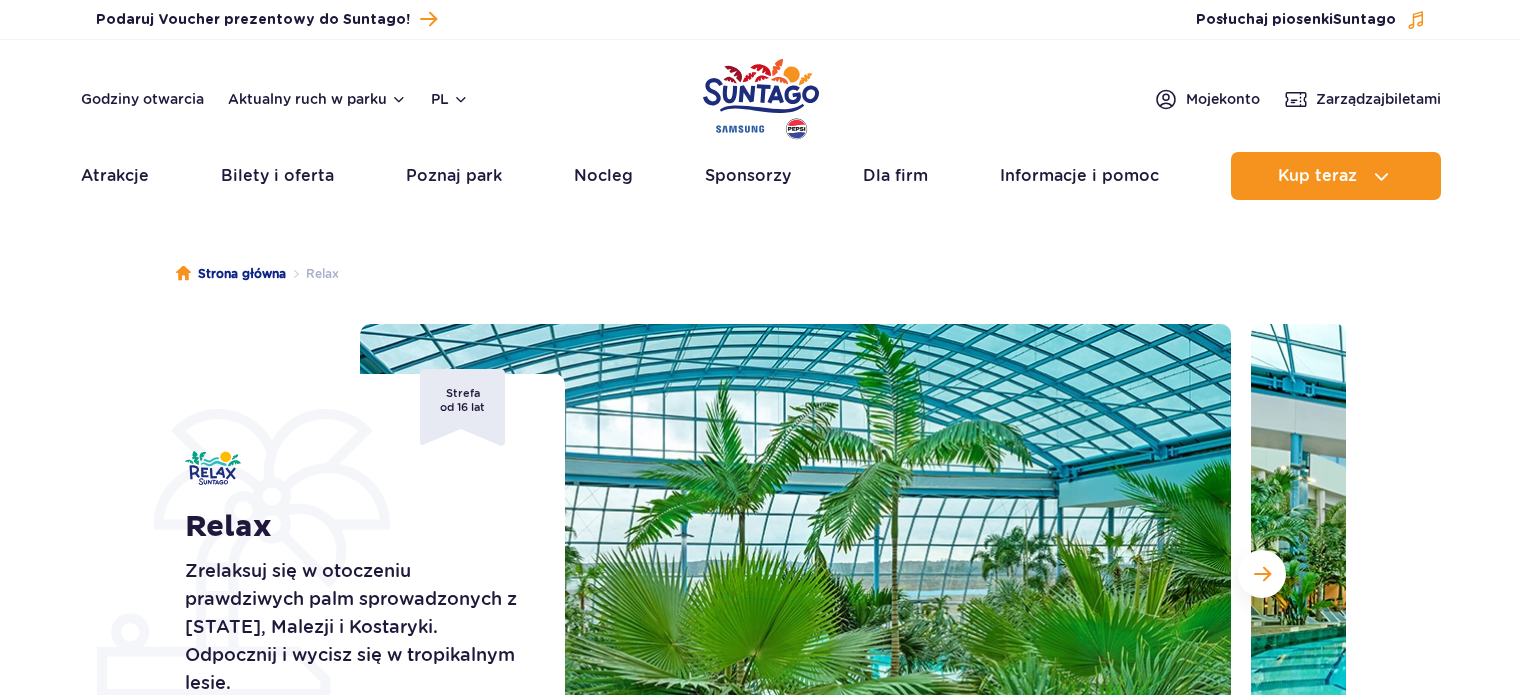scroll, scrollTop: 0, scrollLeft: 0, axis: both 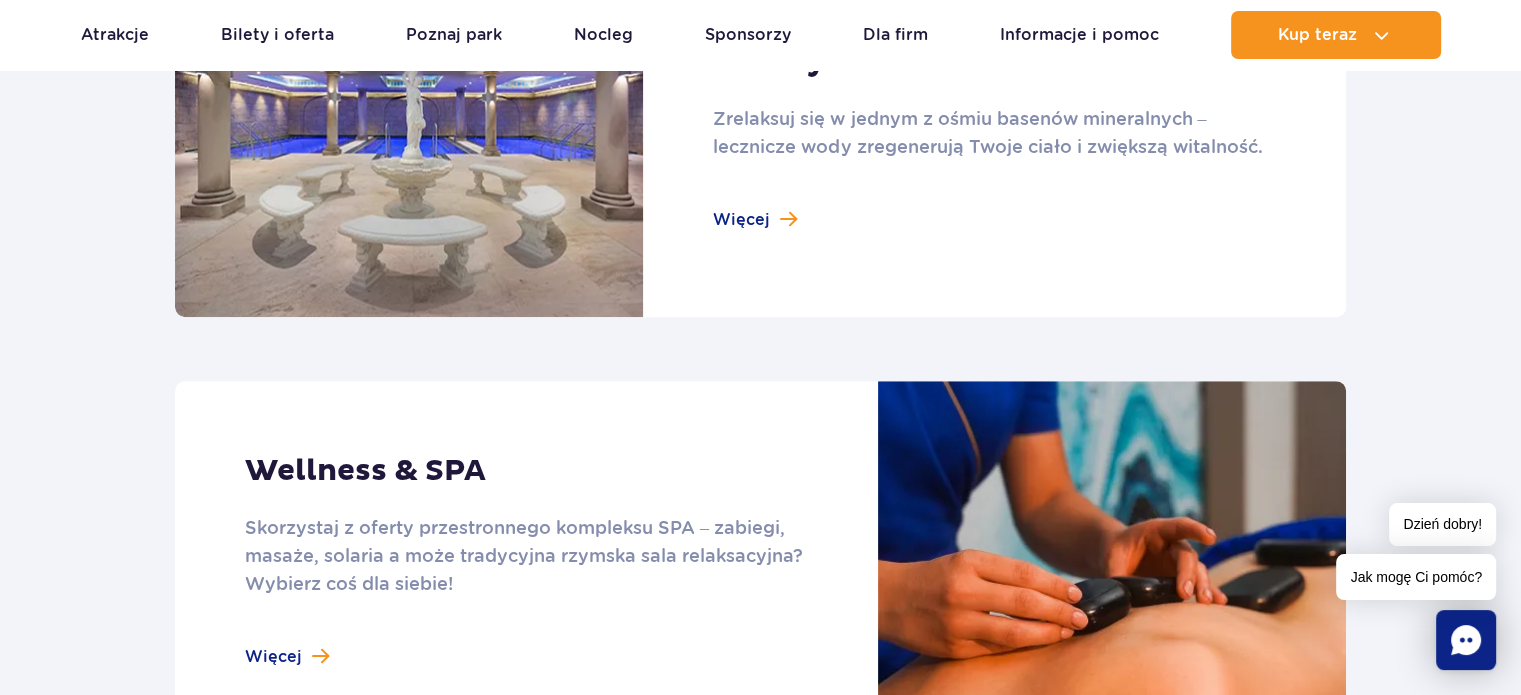 click at bounding box center [760, 137] 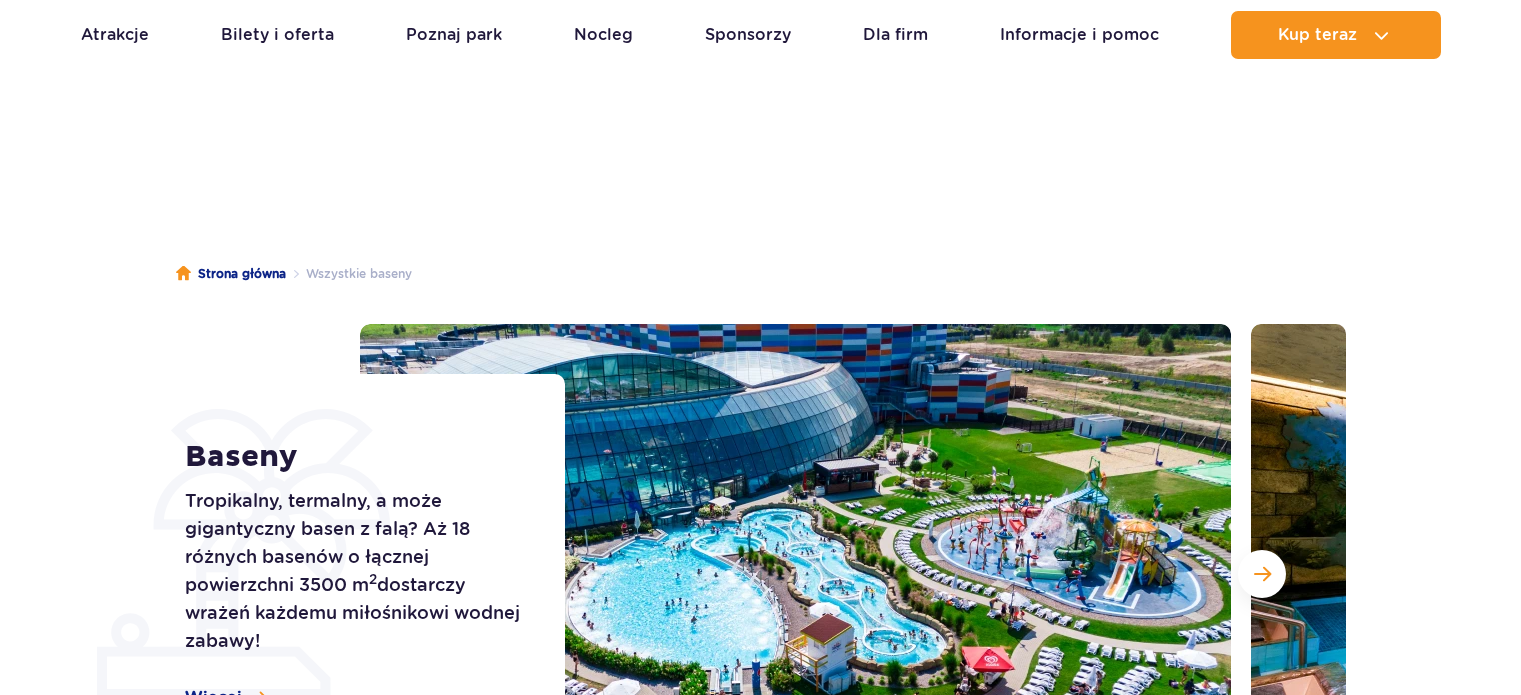 scroll, scrollTop: 400, scrollLeft: 0, axis: vertical 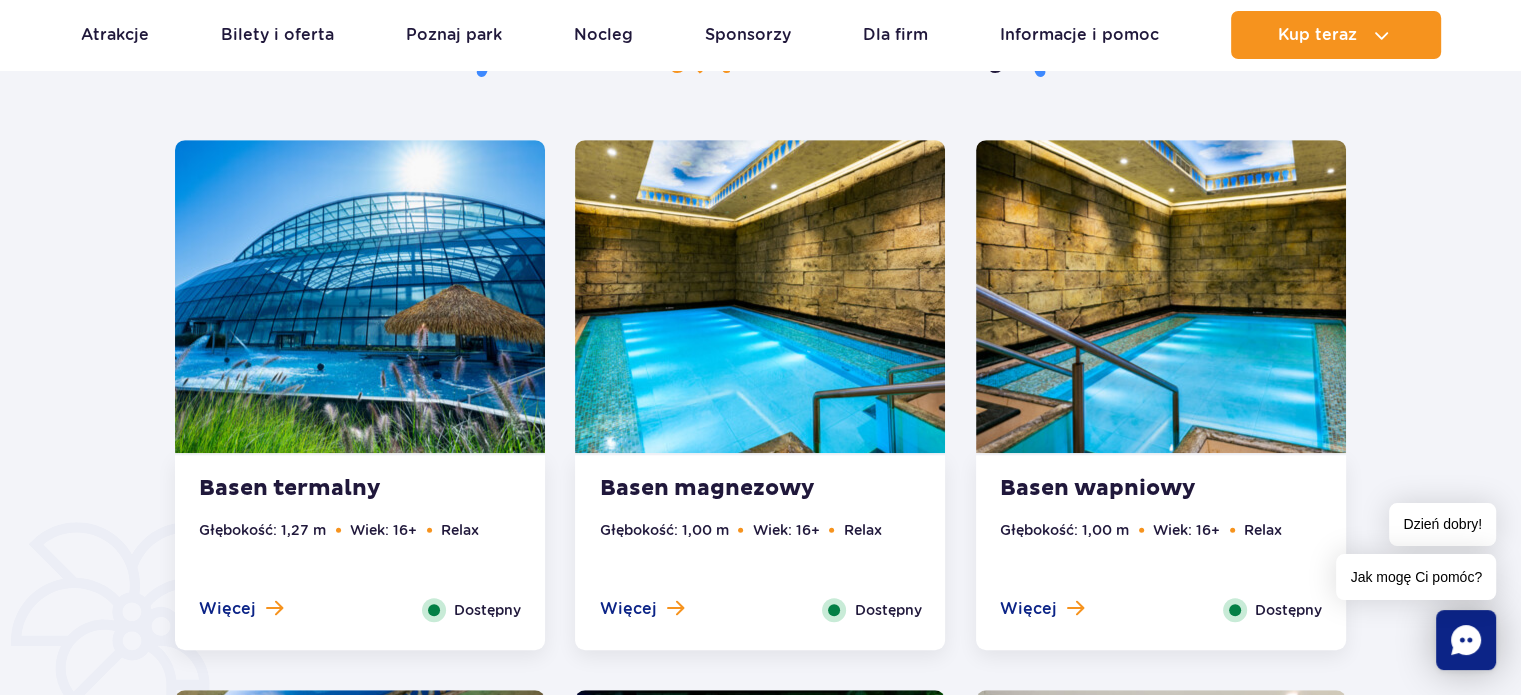 click at bounding box center [360, 296] 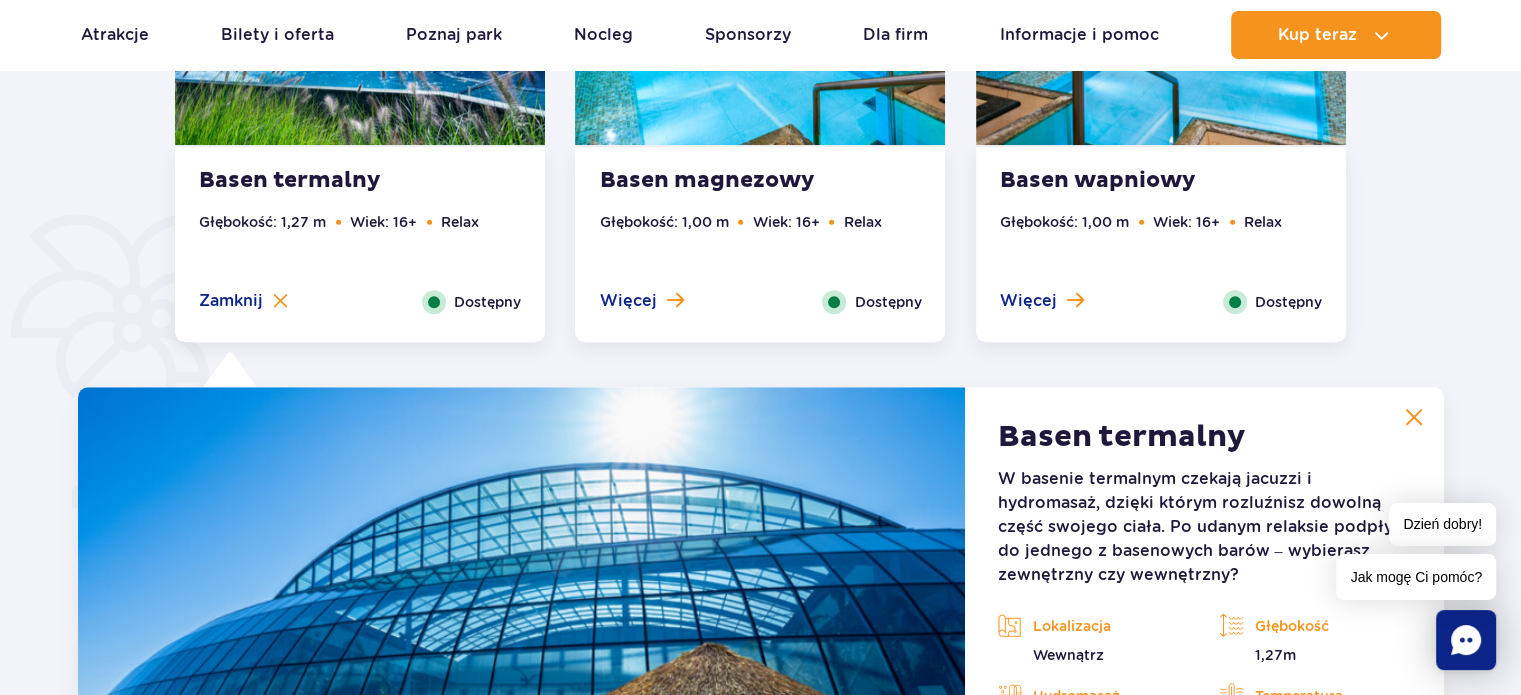 scroll, scrollTop: 1675, scrollLeft: 0, axis: vertical 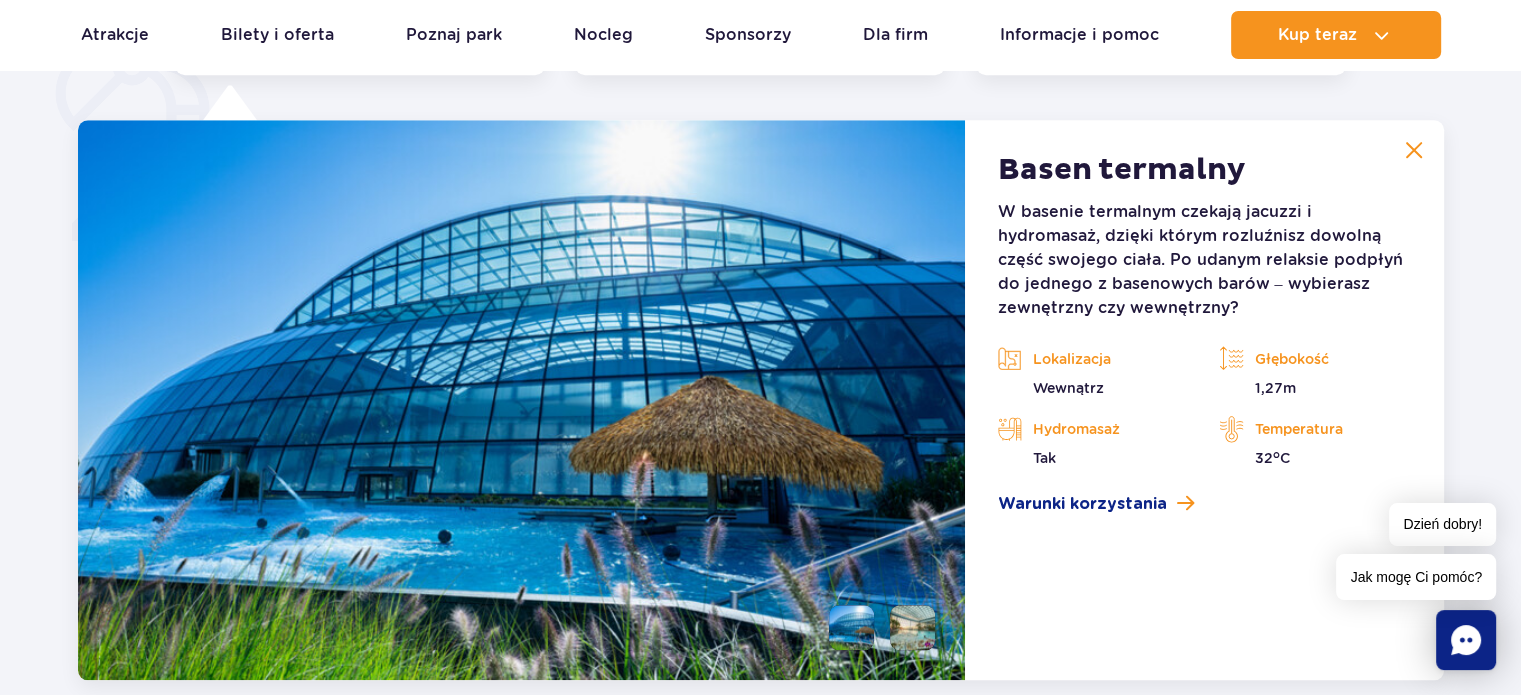 click at bounding box center (1414, 150) 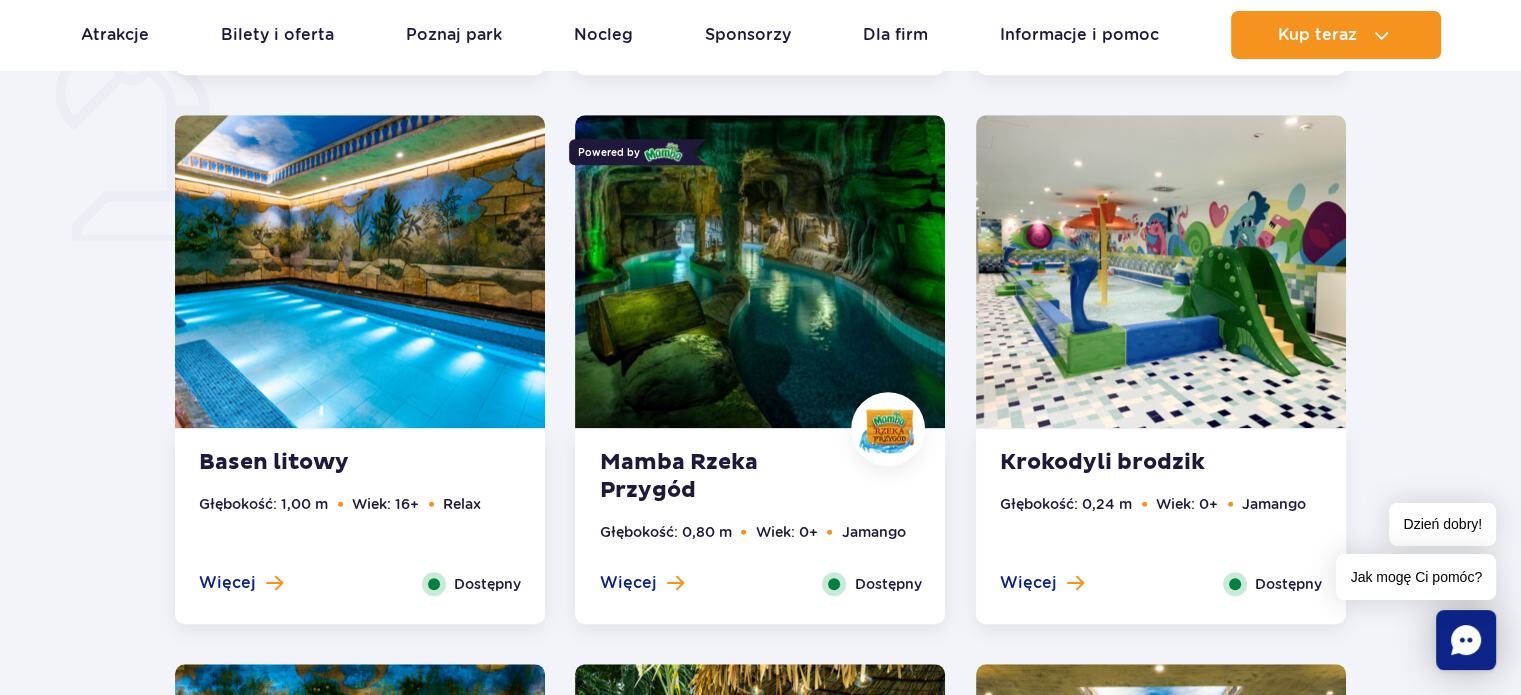 click at bounding box center (760, 271) 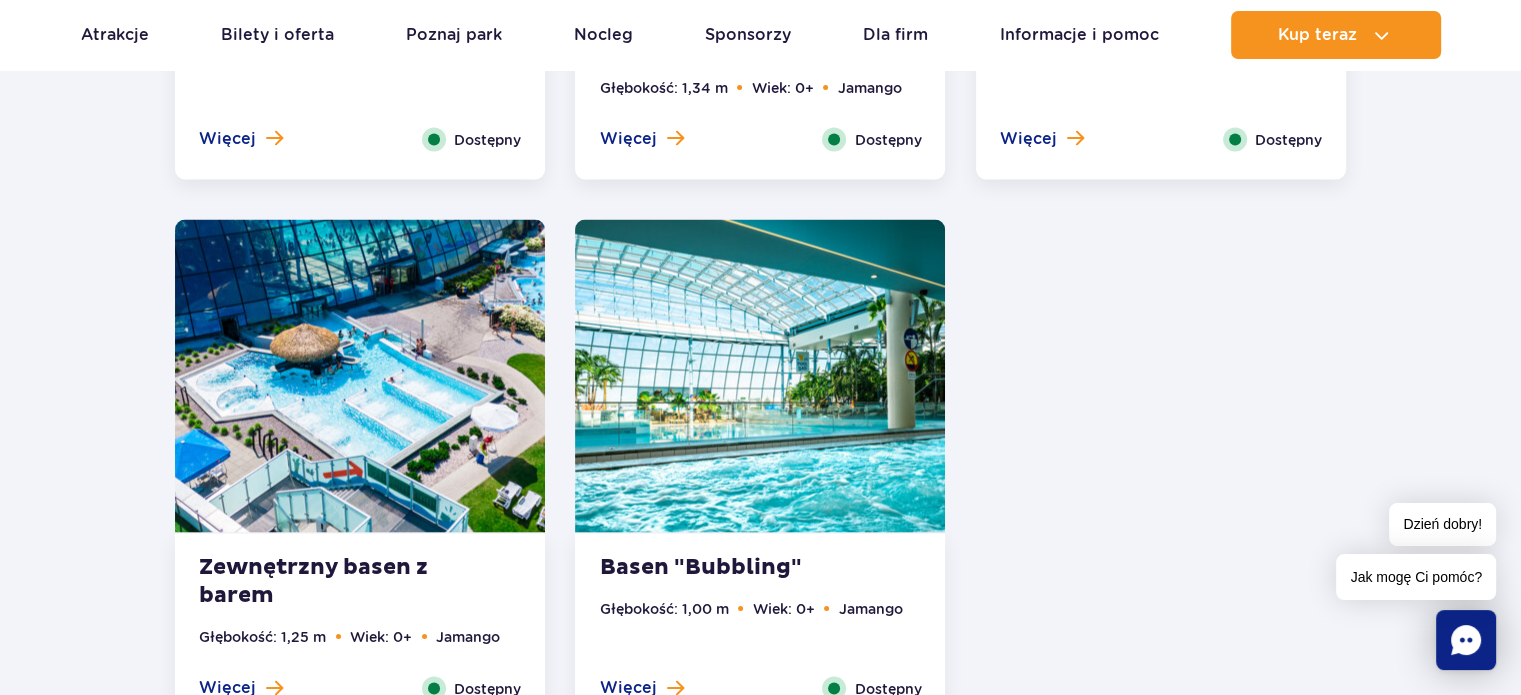 scroll, scrollTop: 3924, scrollLeft: 0, axis: vertical 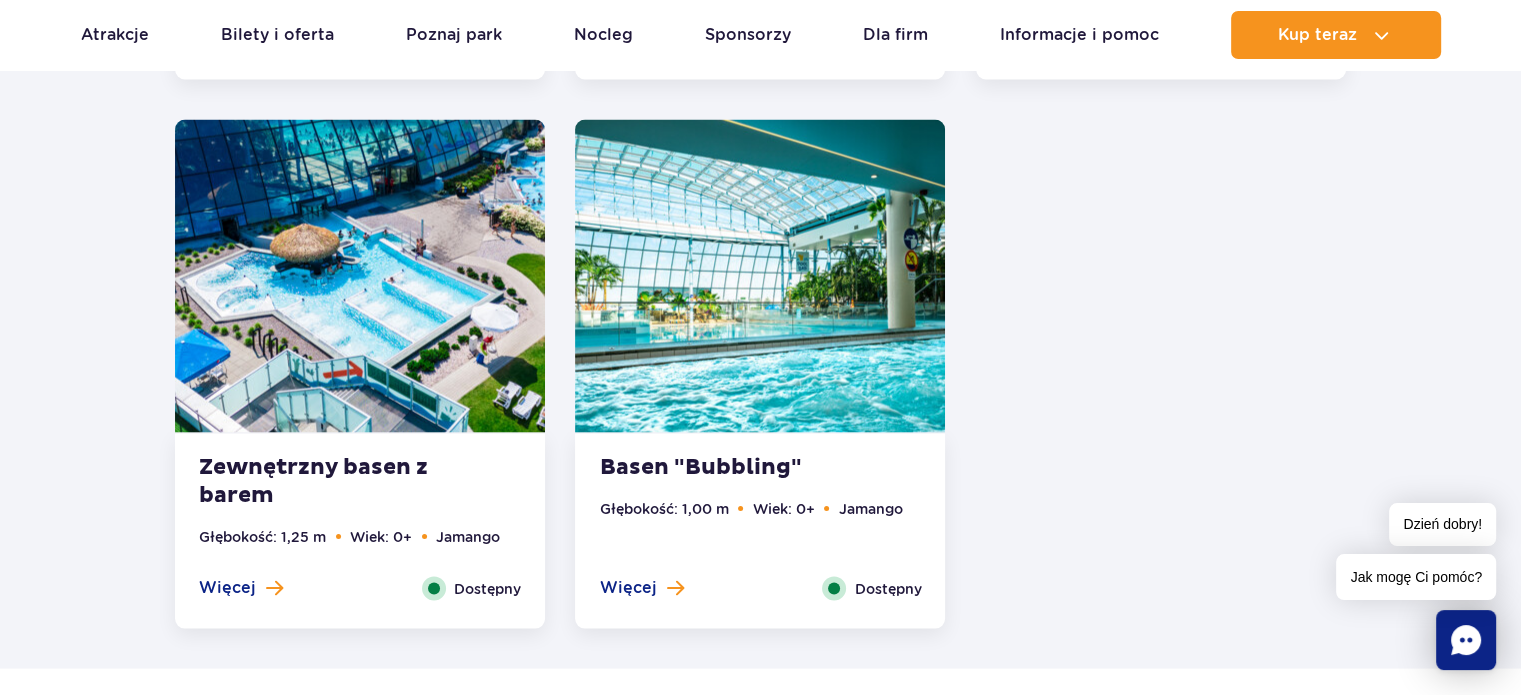 click at bounding box center [760, 276] 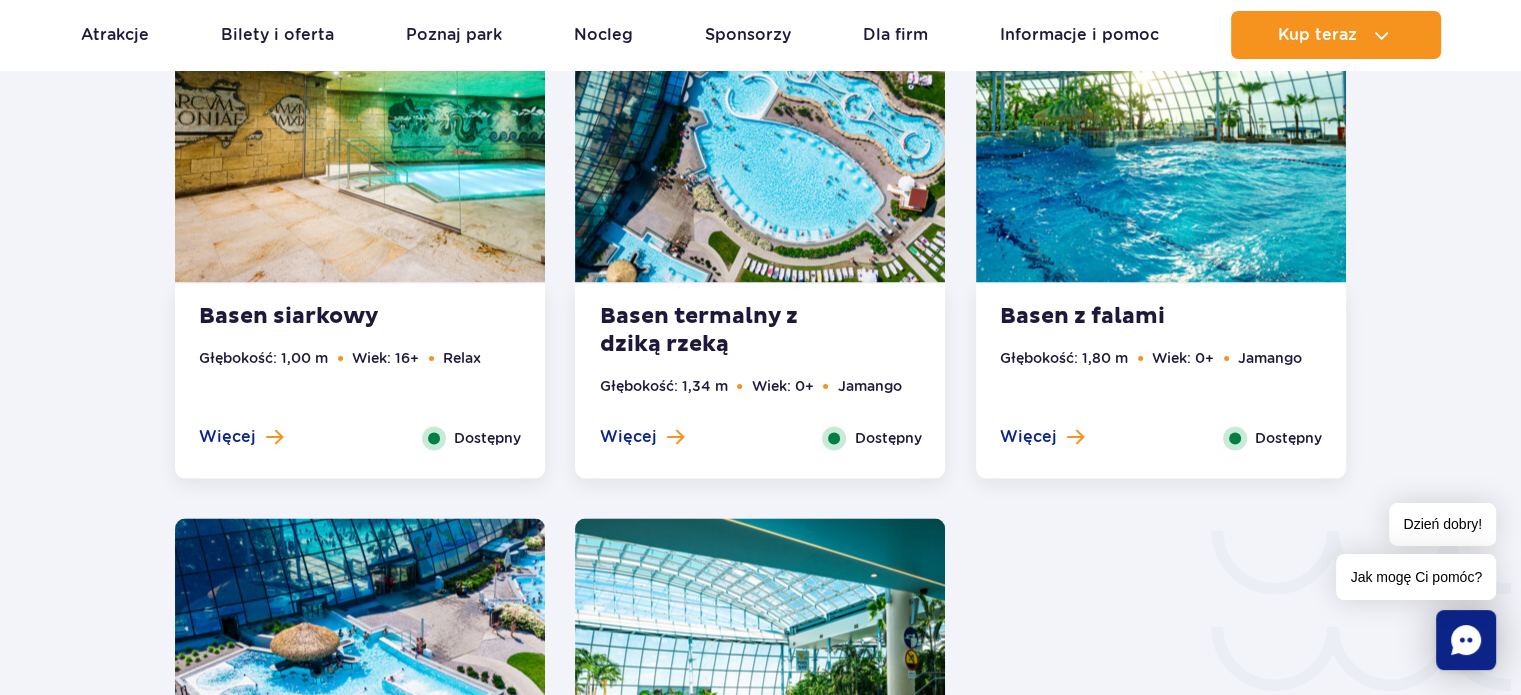 scroll, scrollTop: 2772, scrollLeft: 0, axis: vertical 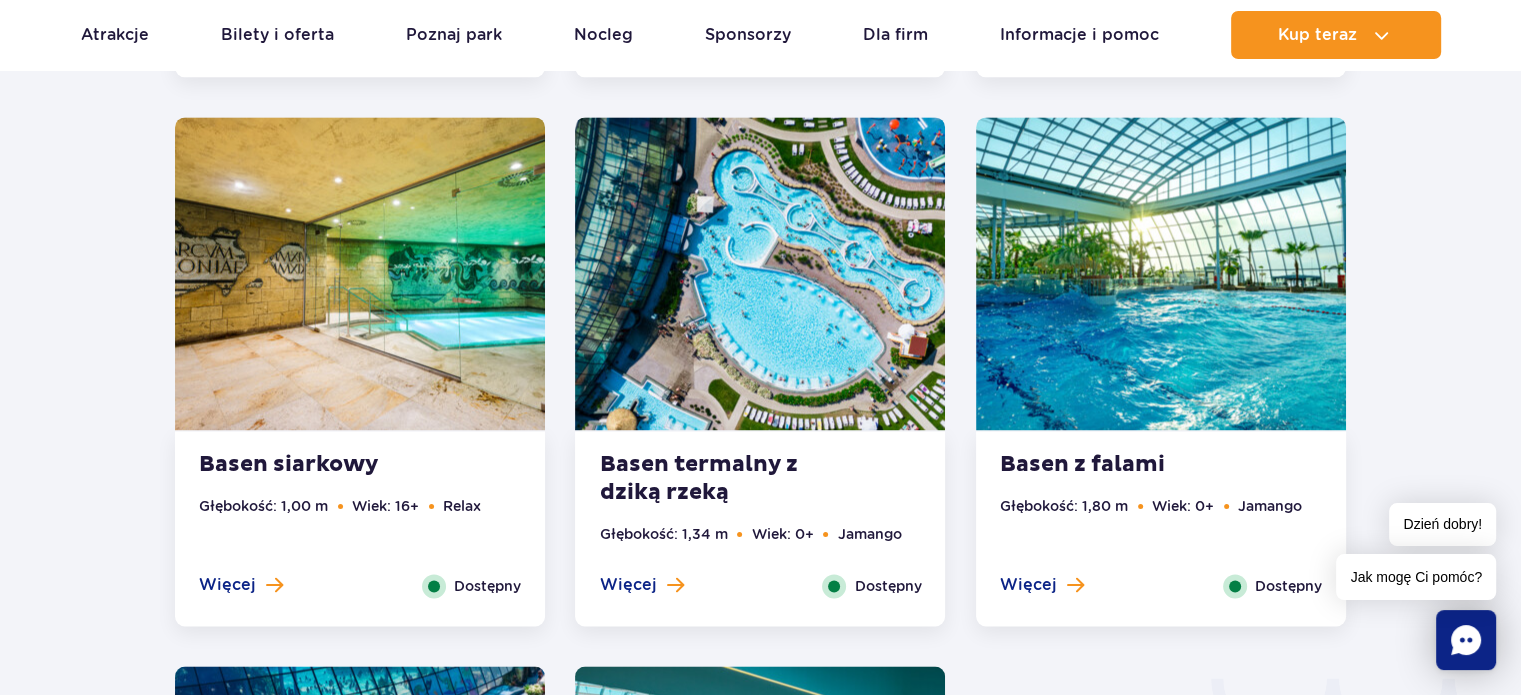 click at bounding box center (760, 273) 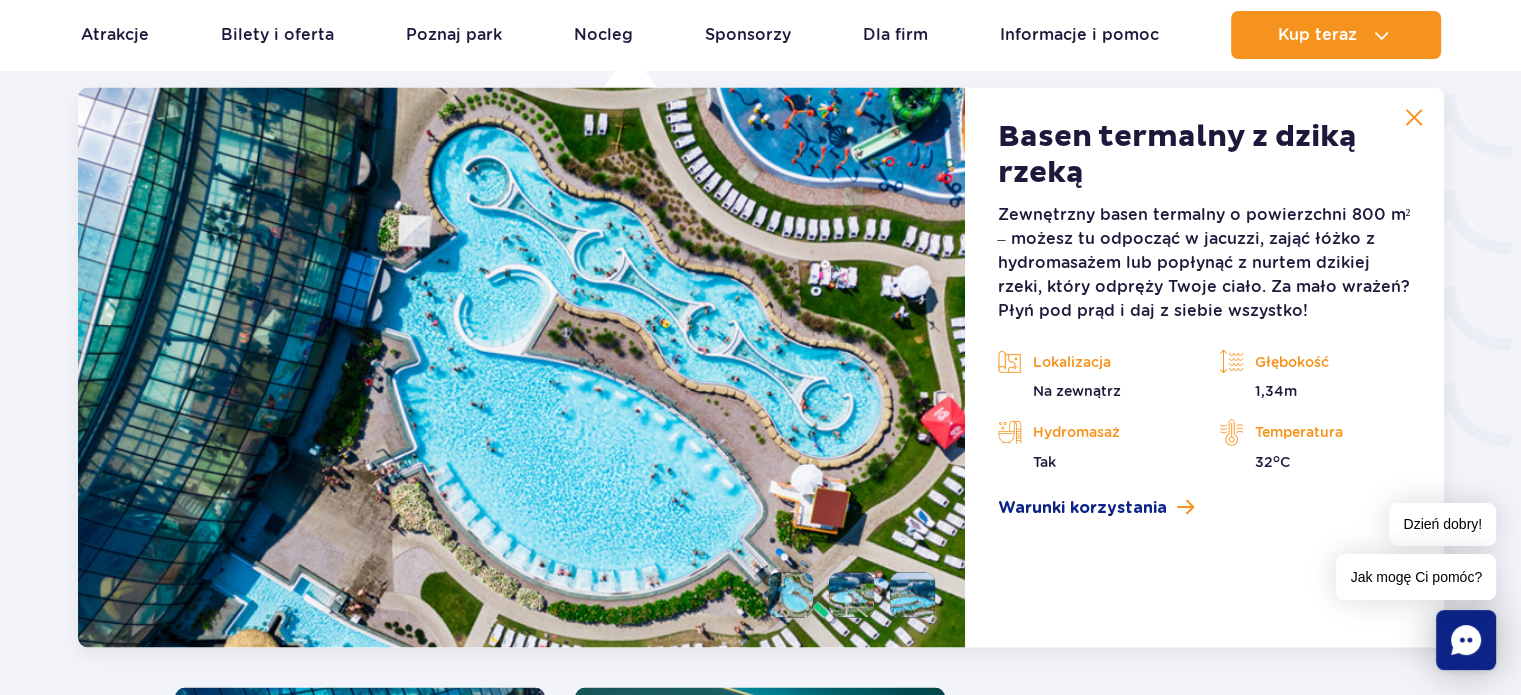 scroll, scrollTop: 3323, scrollLeft: 0, axis: vertical 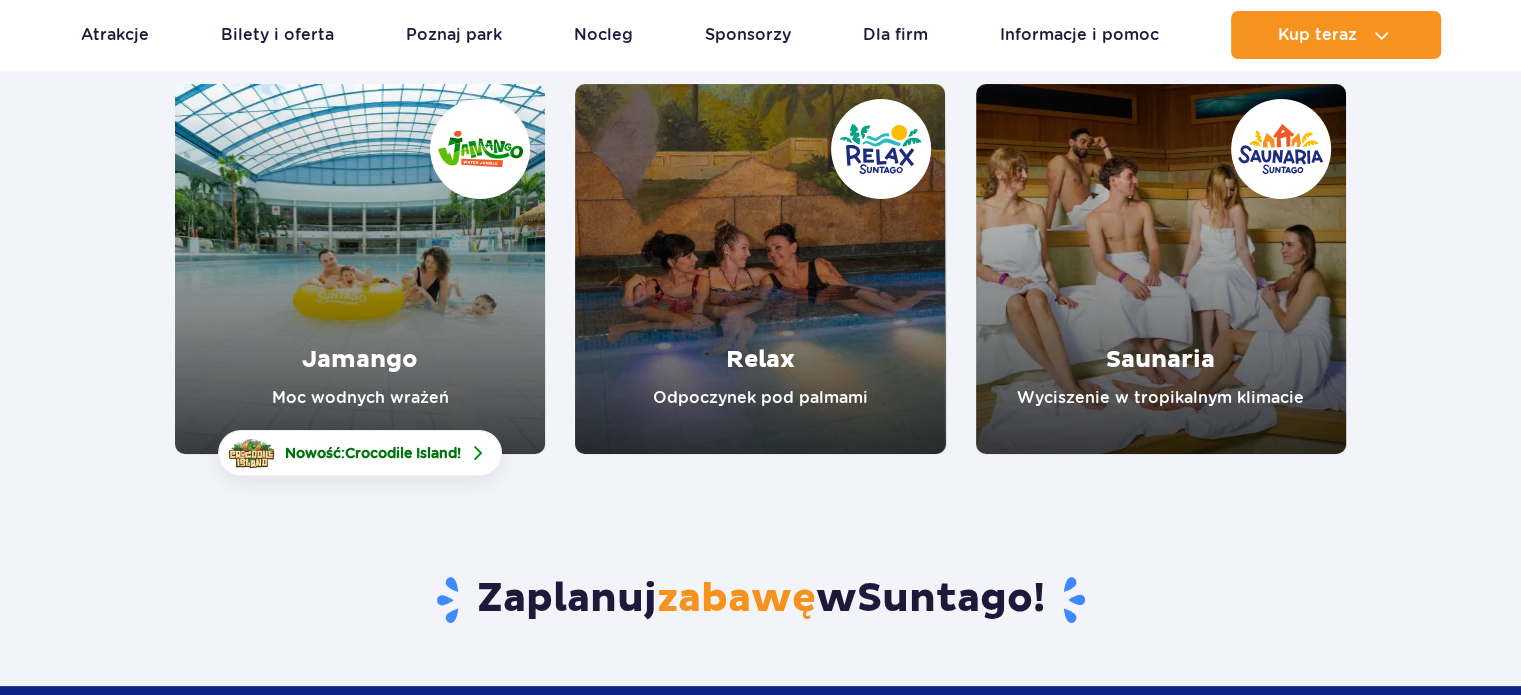 click at bounding box center [360, 269] 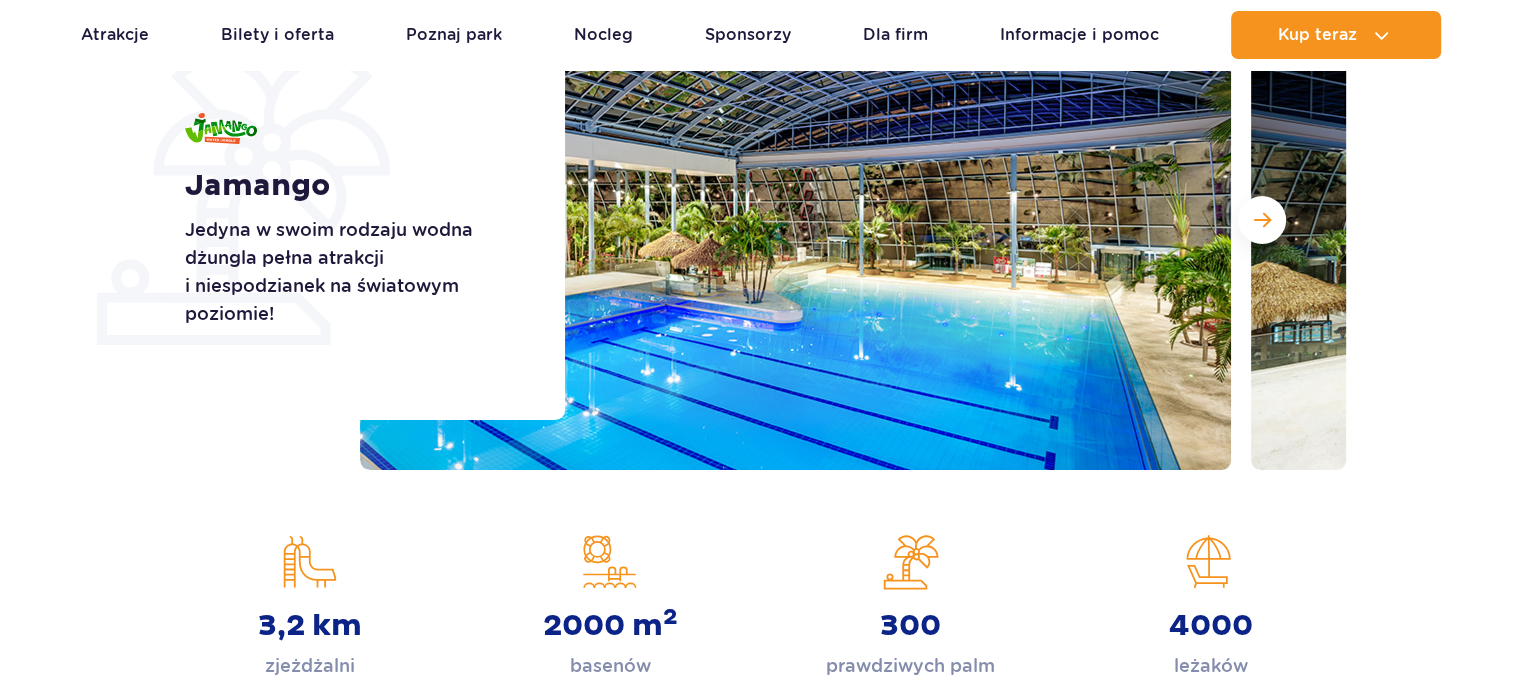 scroll, scrollTop: 400, scrollLeft: 0, axis: vertical 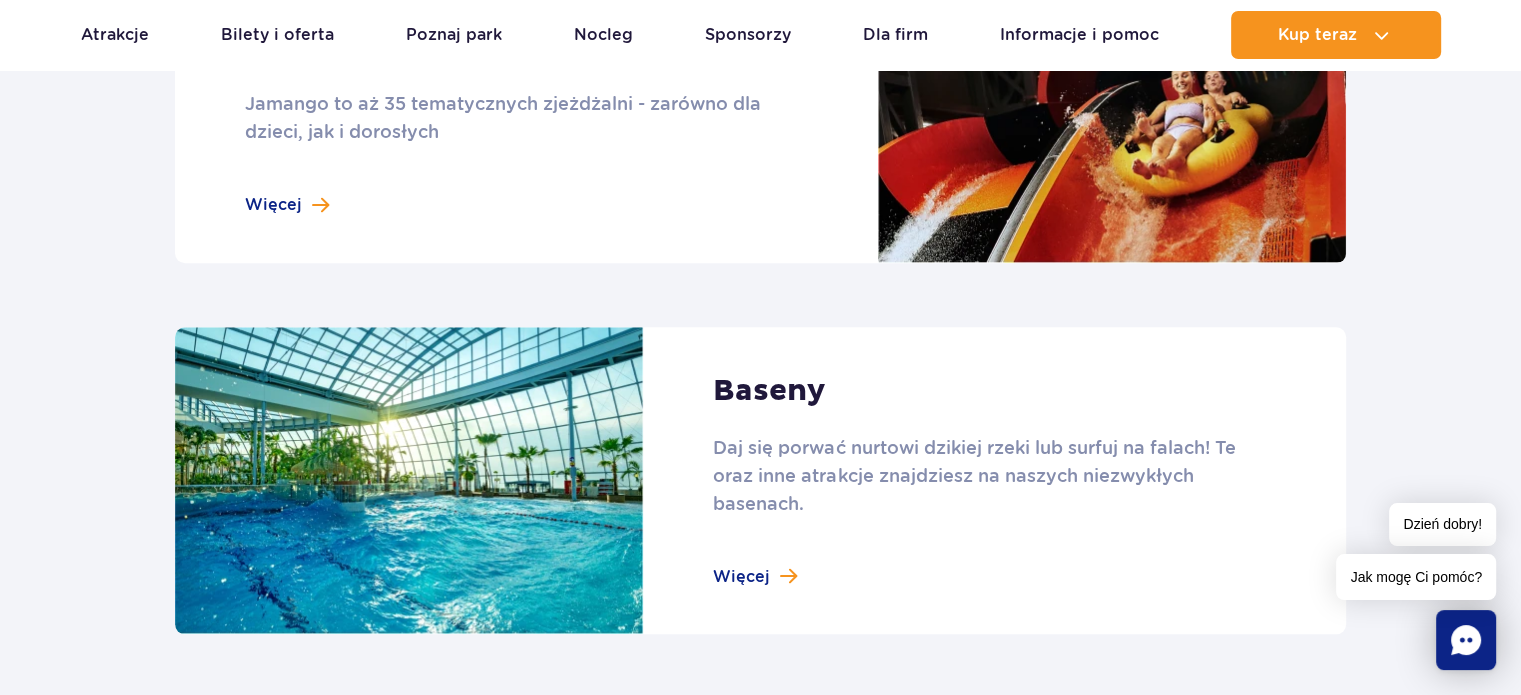 click at bounding box center (760, 481) 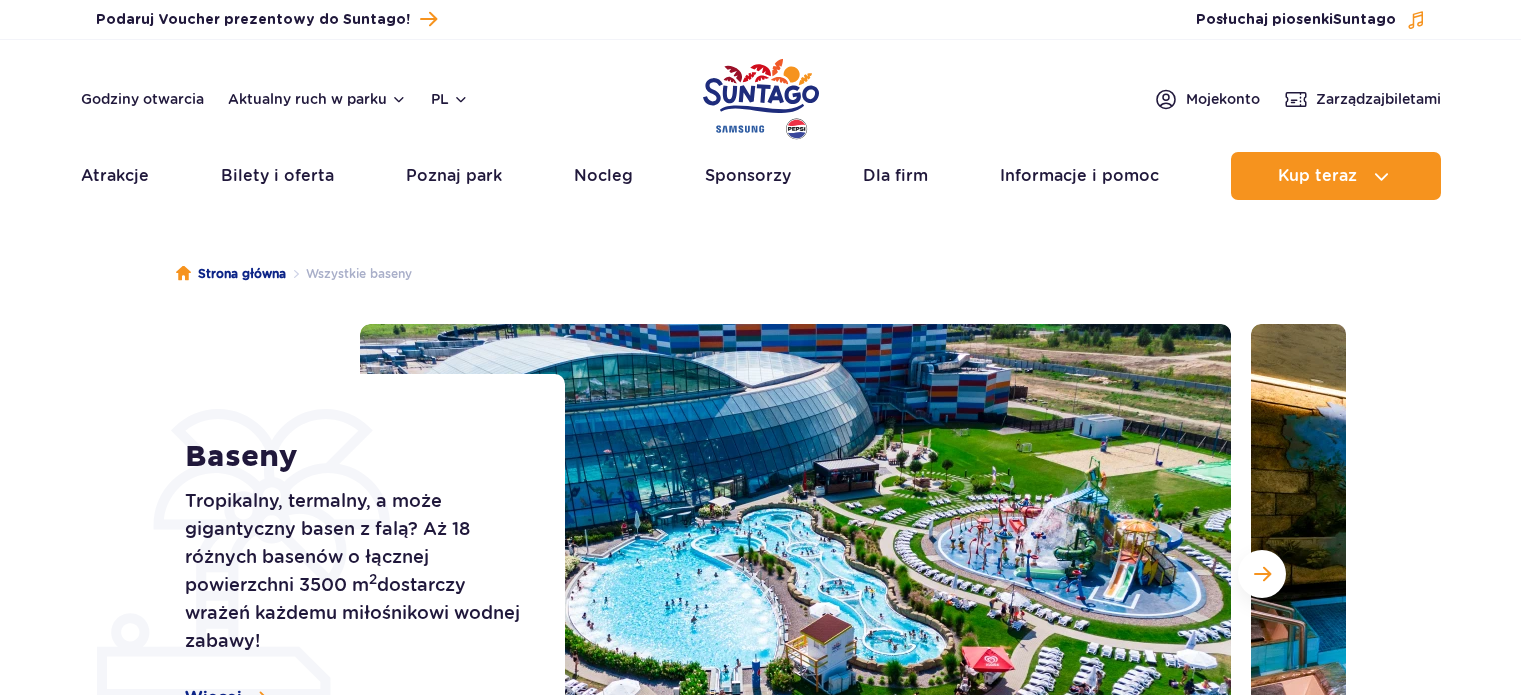 scroll, scrollTop: 500, scrollLeft: 0, axis: vertical 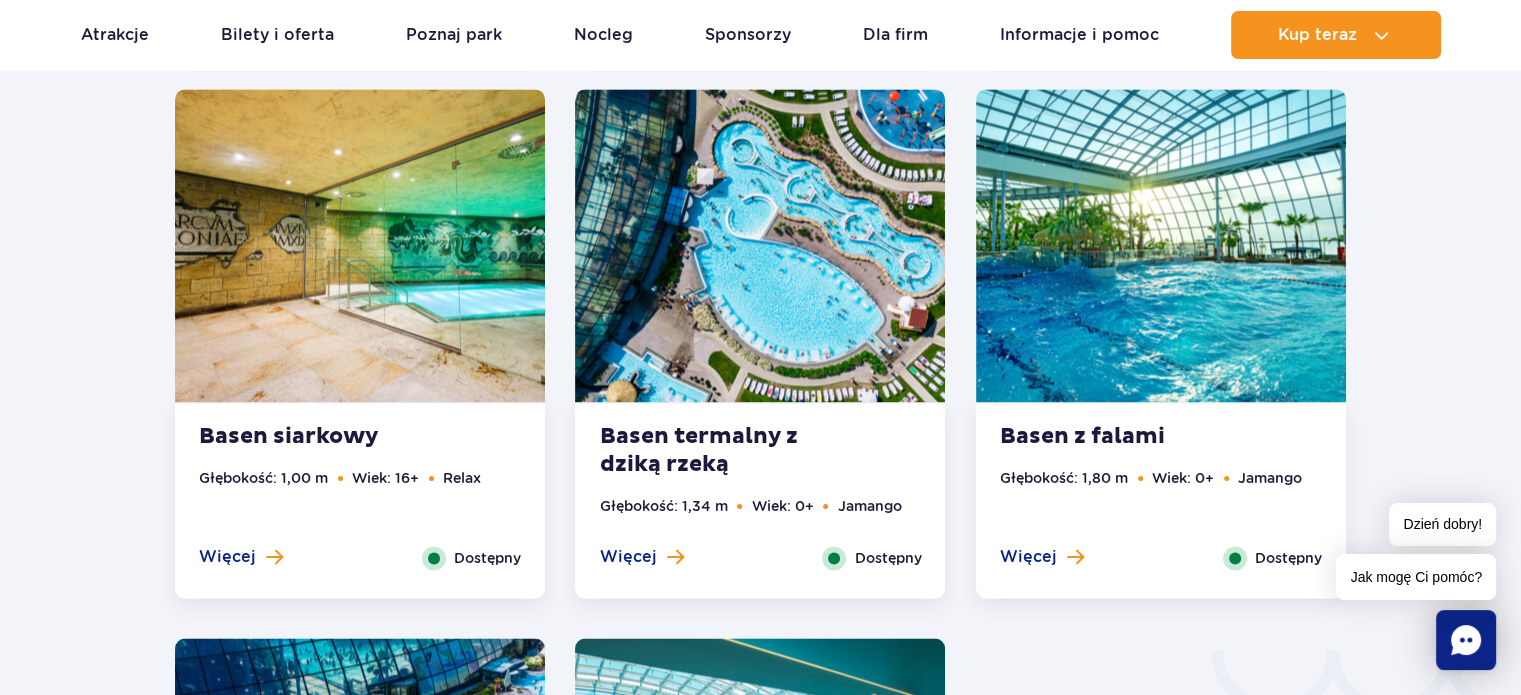 click at bounding box center [760, 245] 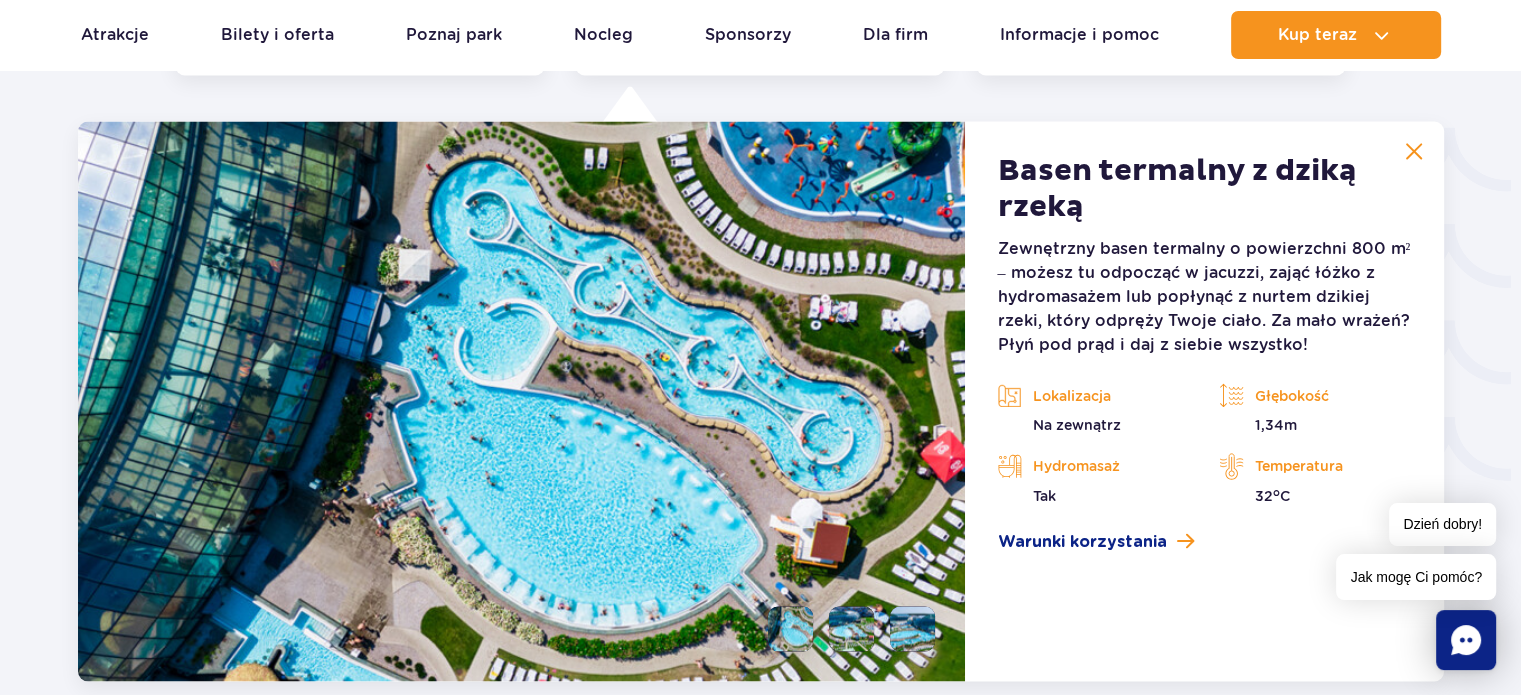 scroll, scrollTop: 3523, scrollLeft: 0, axis: vertical 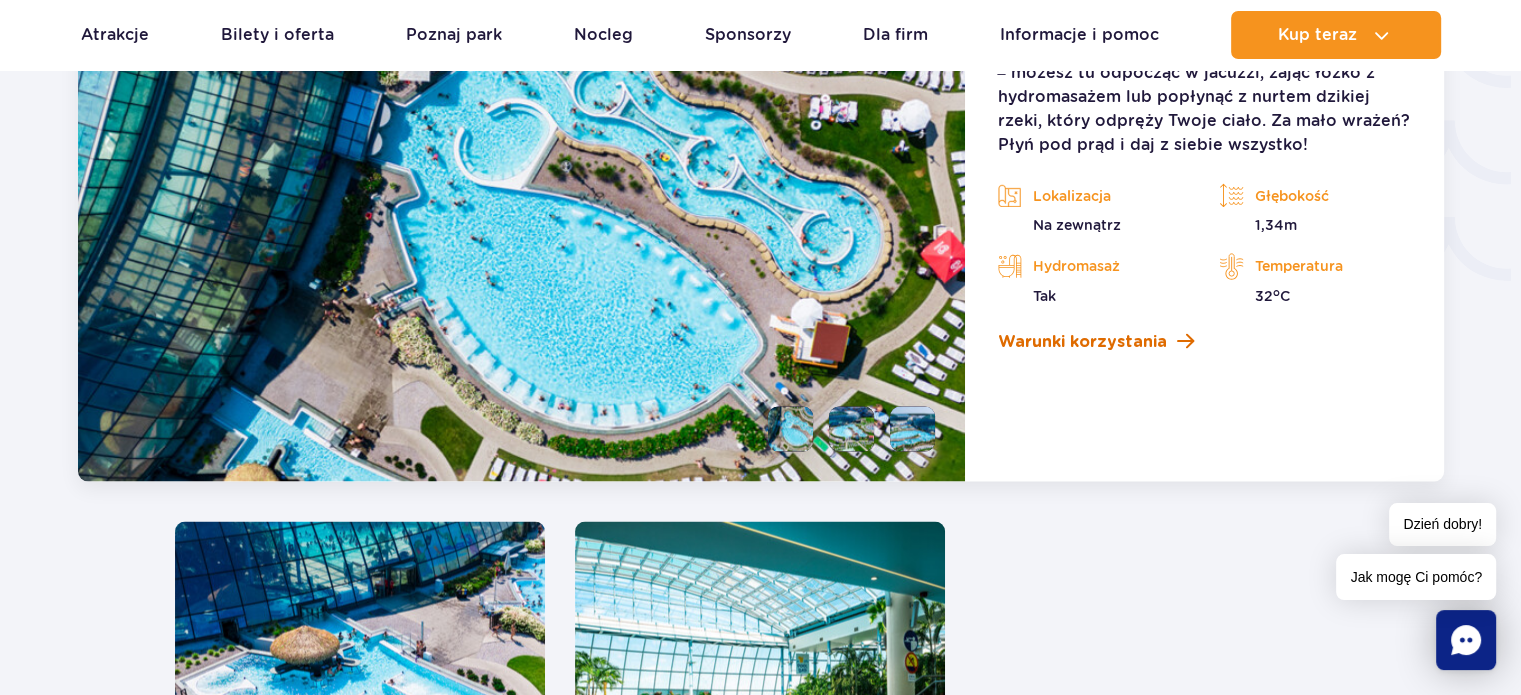 click on "Warunki korzystania" at bounding box center [1081, 341] 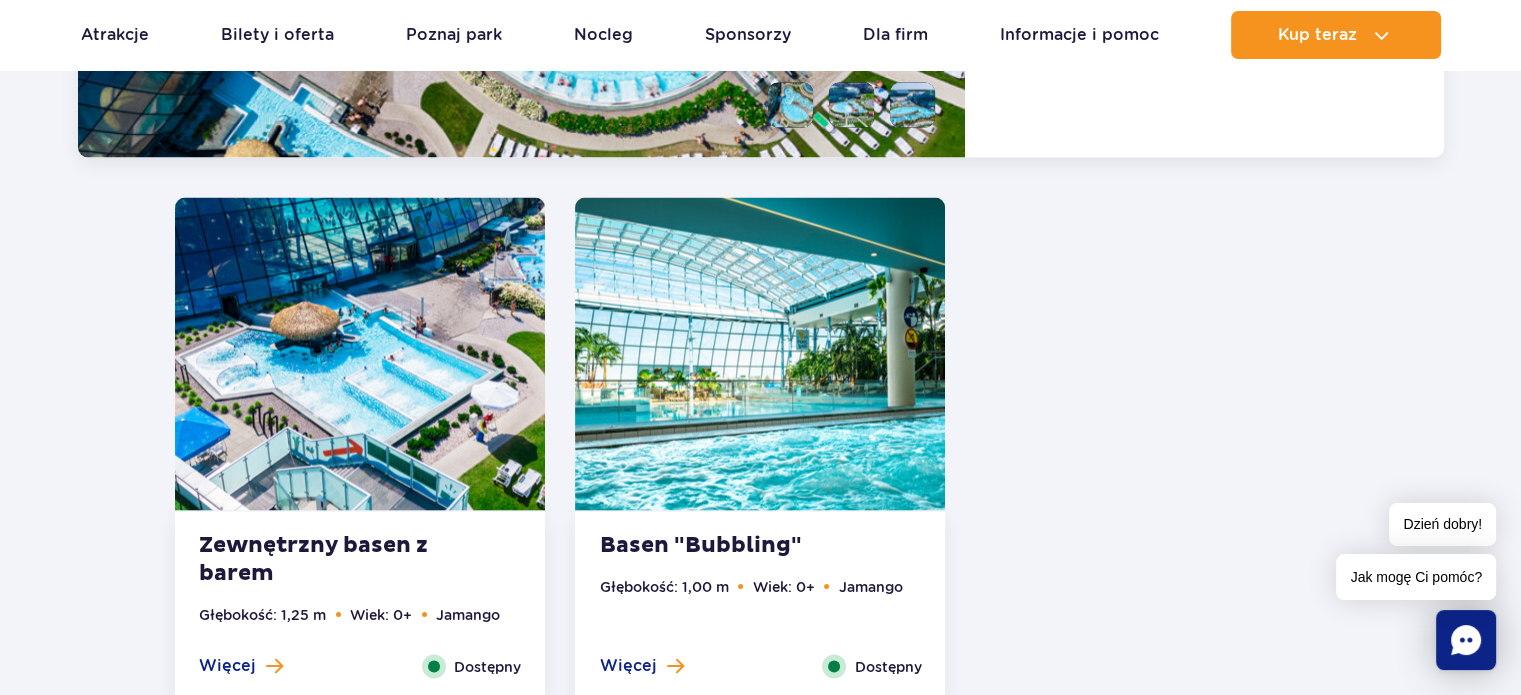 scroll, scrollTop: 3923, scrollLeft: 0, axis: vertical 